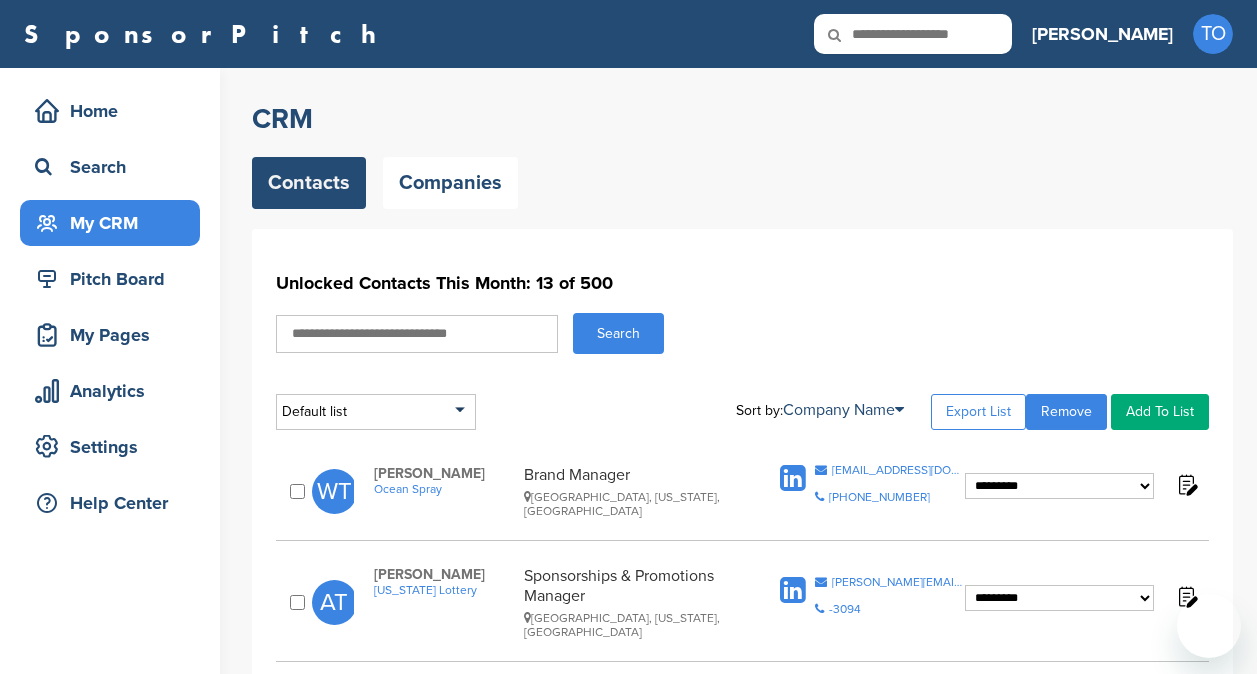 scroll, scrollTop: 716, scrollLeft: 0, axis: vertical 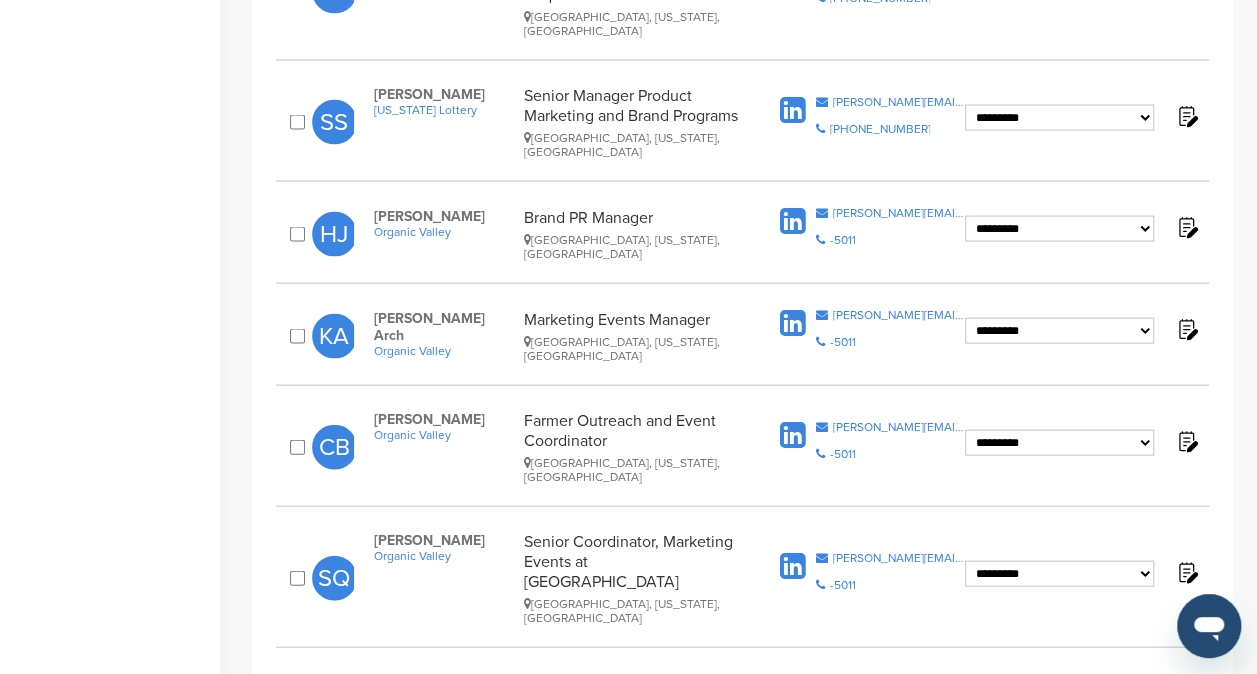 click on "Next →" at bounding box center (956, 808) 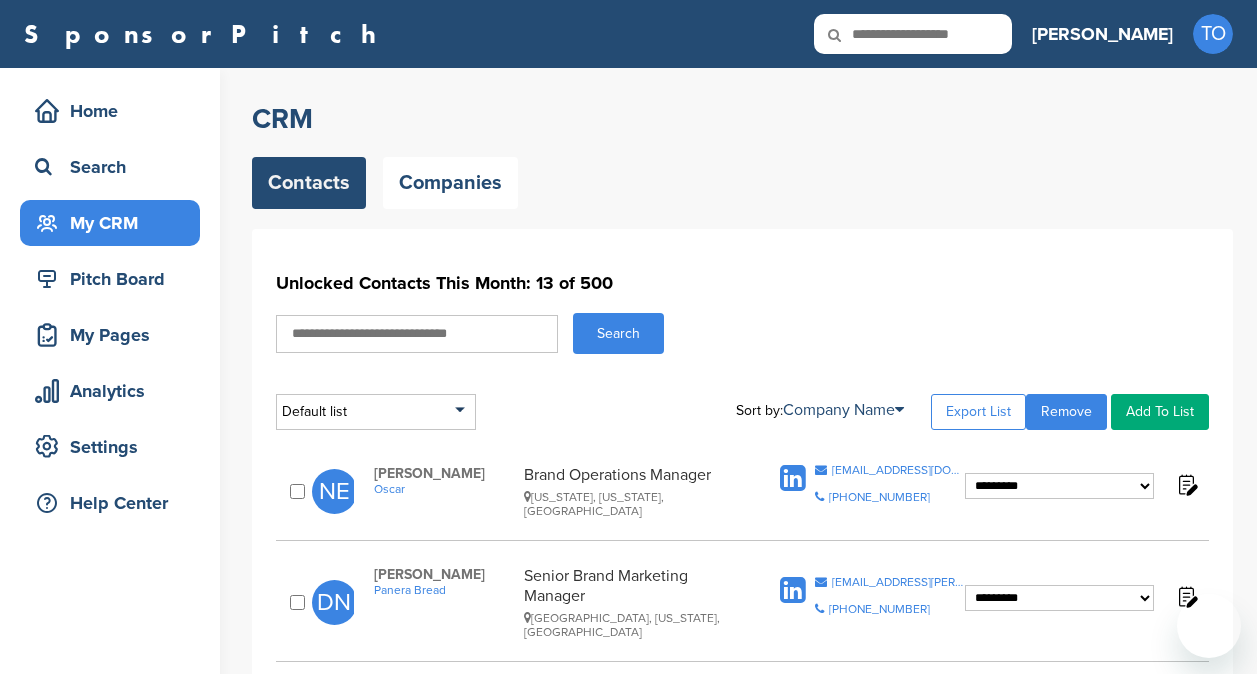 scroll, scrollTop: 0, scrollLeft: 0, axis: both 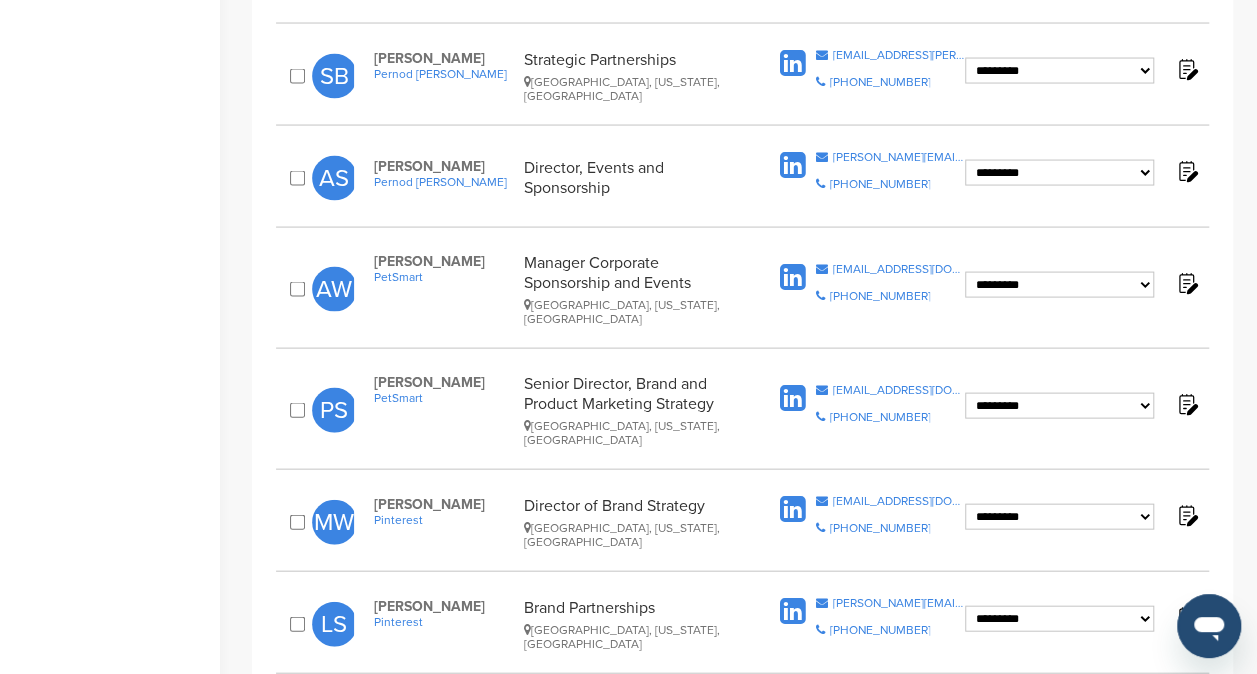 click on "Next →" at bounding box center (956, 707) 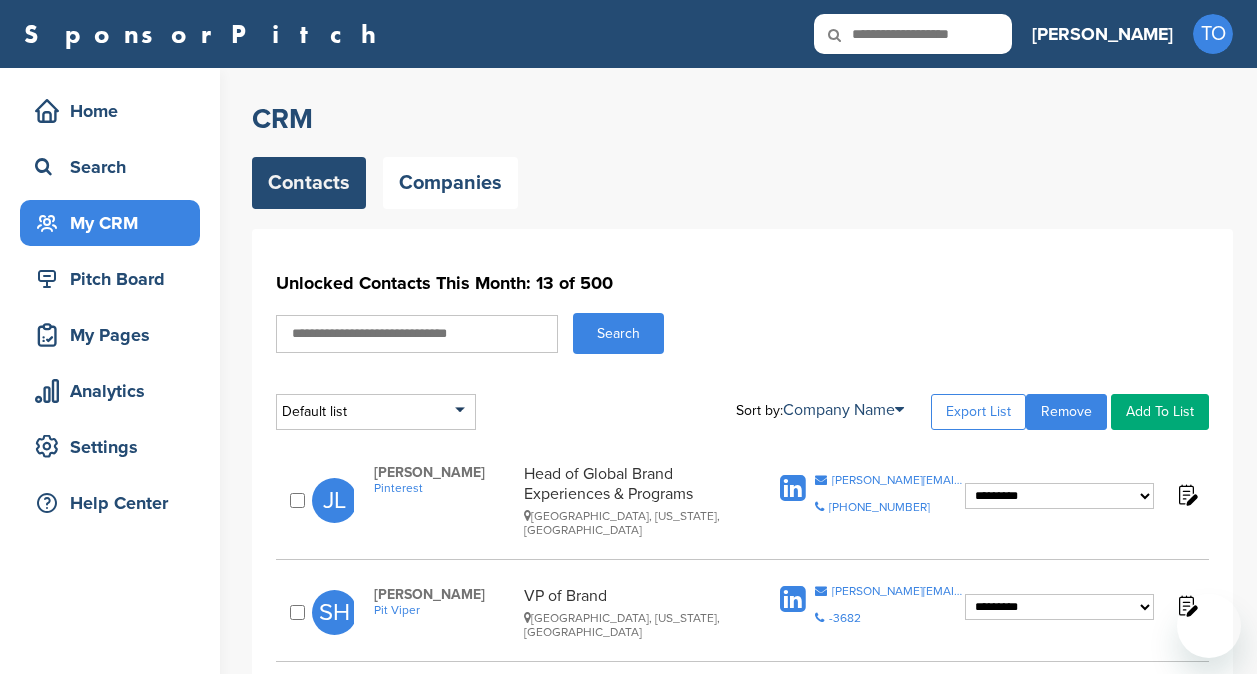 scroll, scrollTop: 0, scrollLeft: 0, axis: both 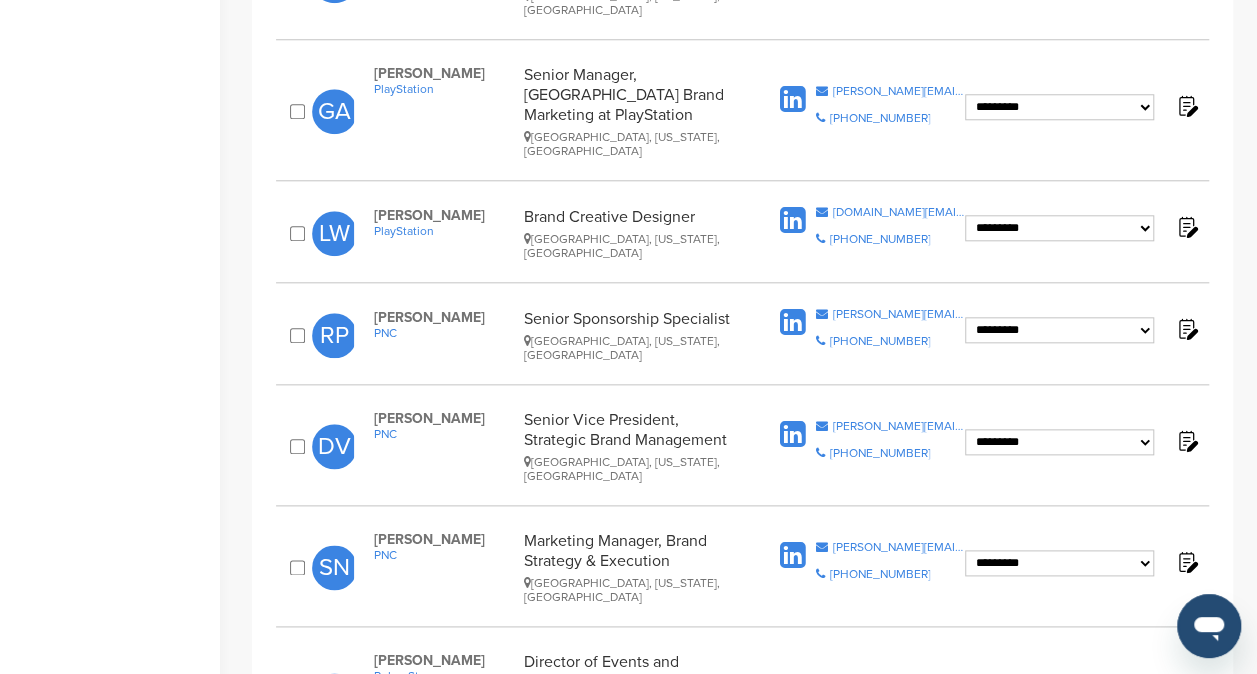 click on "Home
Search
My CRM
Pitch Board
My Pages
Analytics
Settings
Help Center" at bounding box center [110, 505] 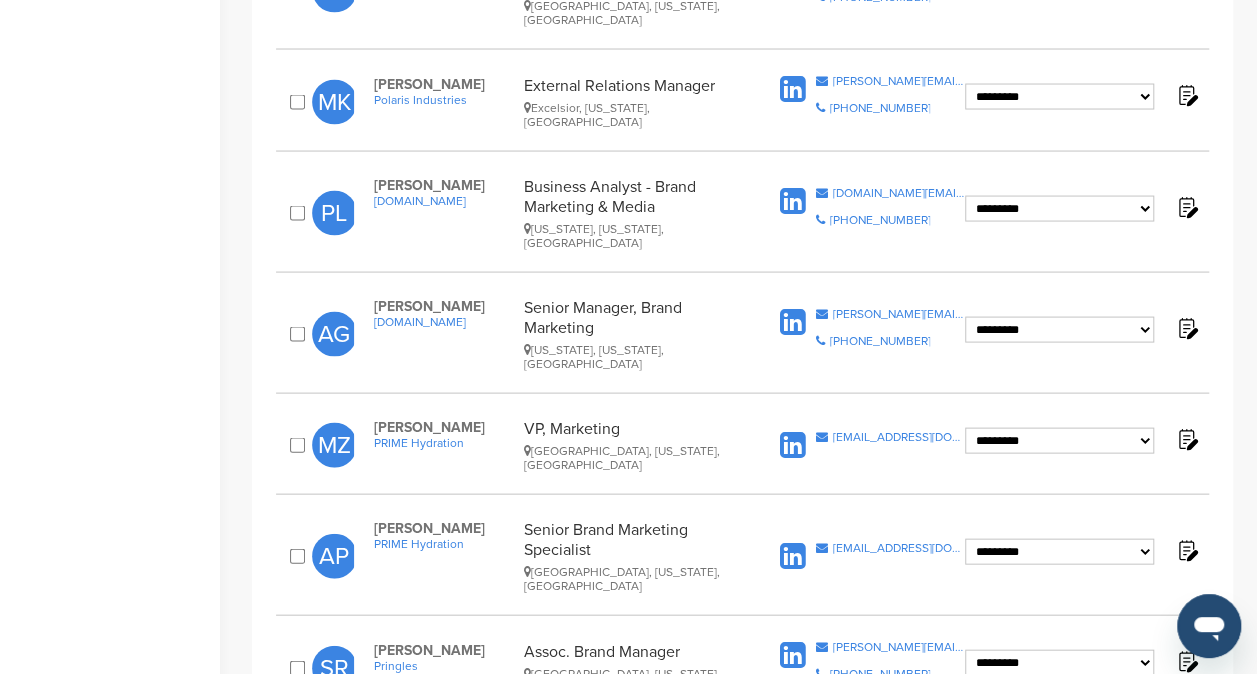 scroll, scrollTop: 1912, scrollLeft: 0, axis: vertical 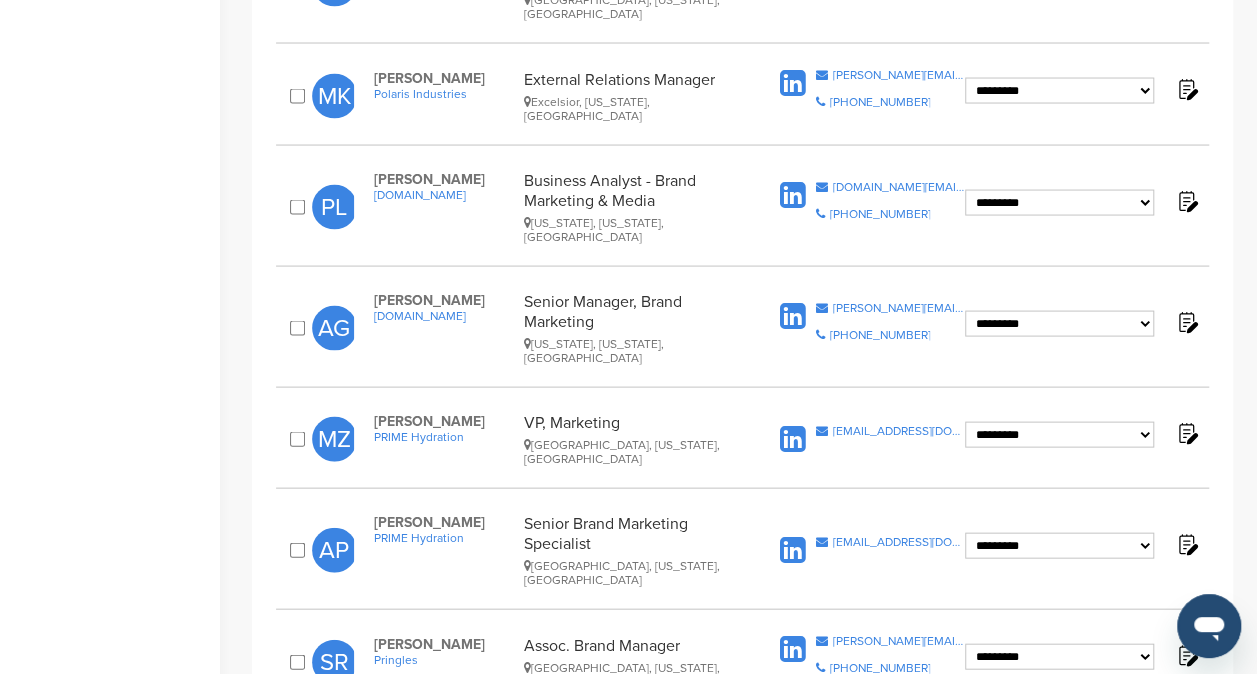 click on "Home
Search
My CRM
Pitch Board
My Pages
Analytics
Settings
Help Center" at bounding box center (110, -455) 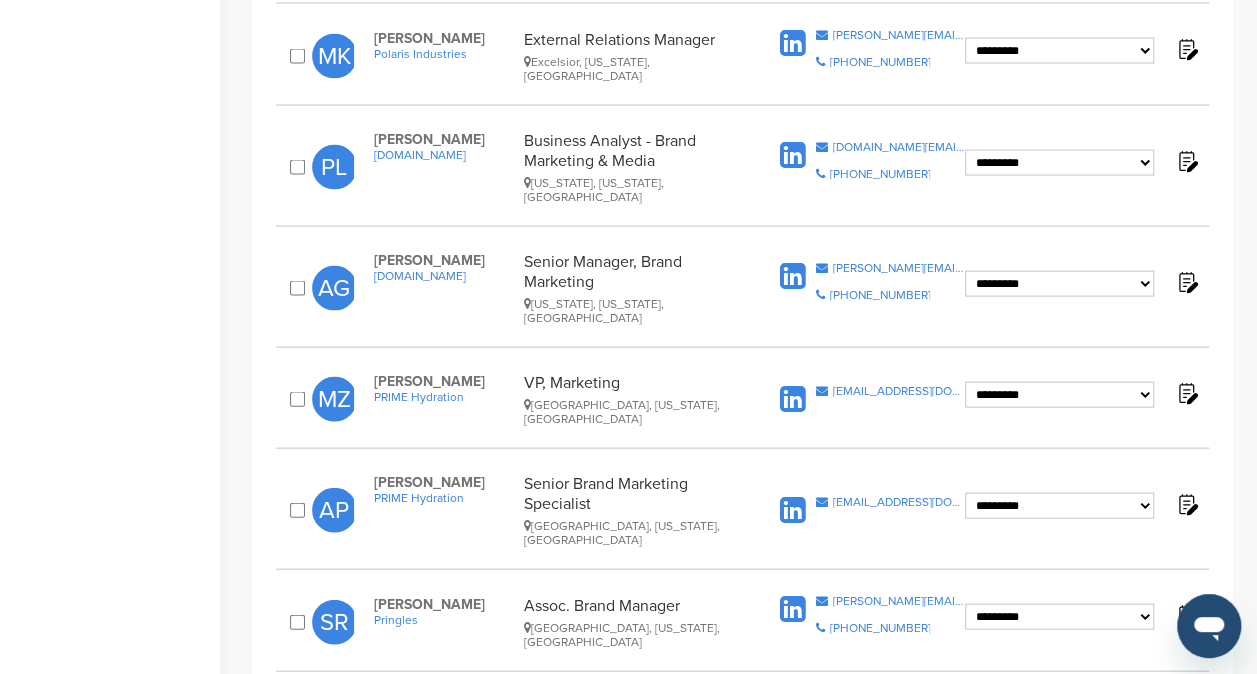 click on "← Previous   1   2   …   41   42   43   …   62   63   Next →" at bounding box center [742, -336] 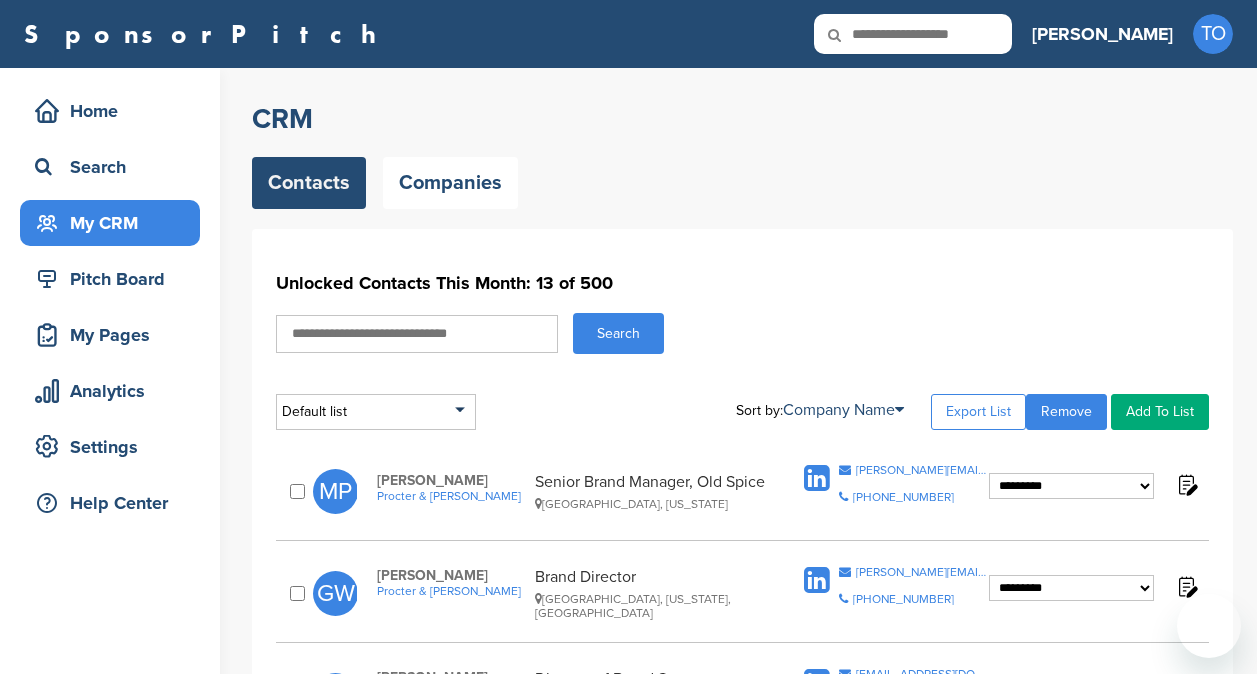 scroll, scrollTop: 0, scrollLeft: 0, axis: both 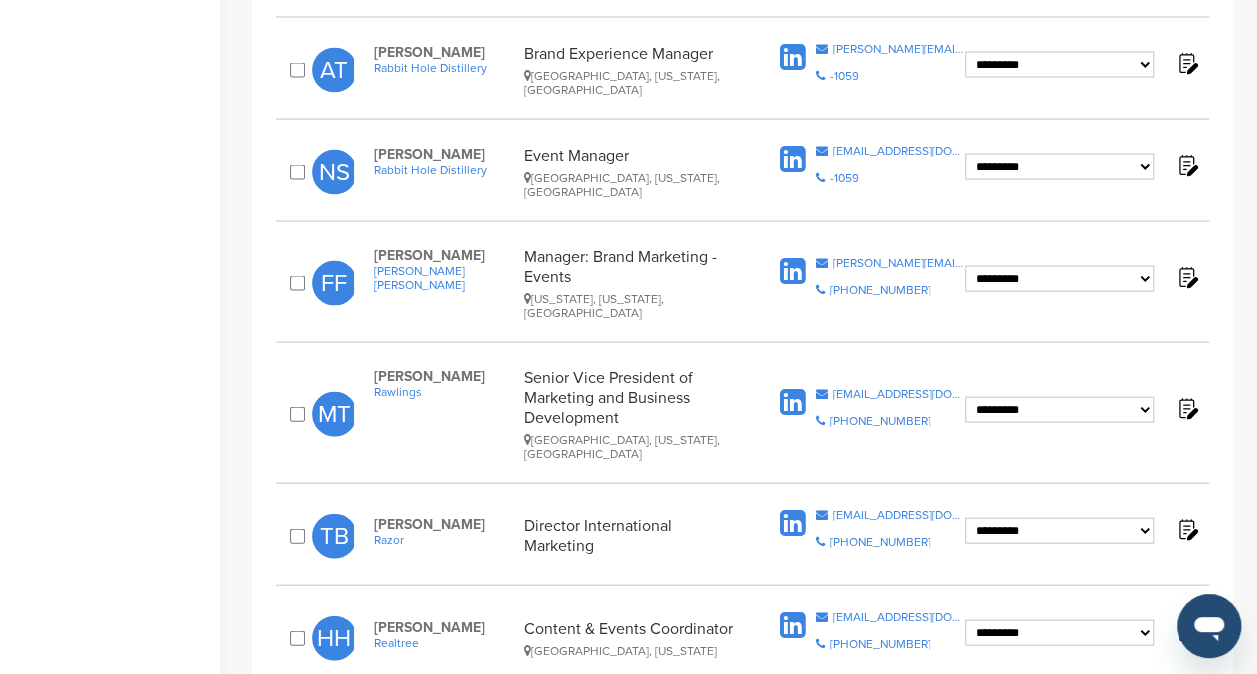 click on "44" at bounding box center [792, 721] 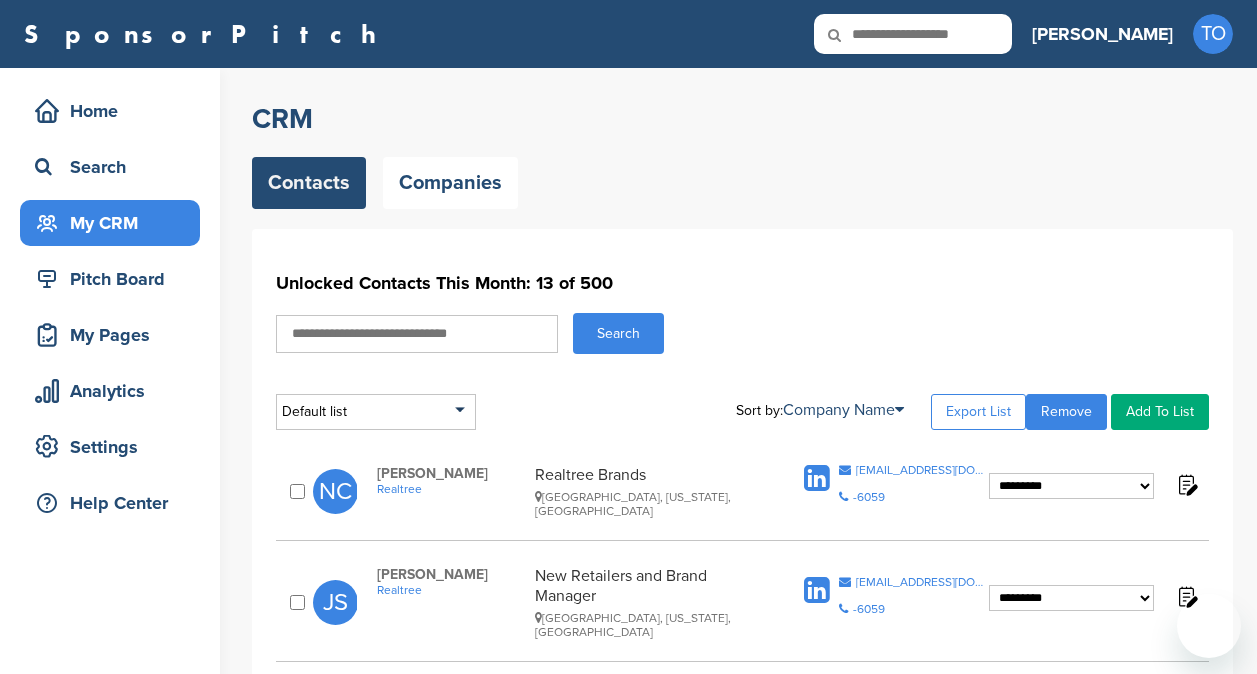scroll, scrollTop: 0, scrollLeft: 0, axis: both 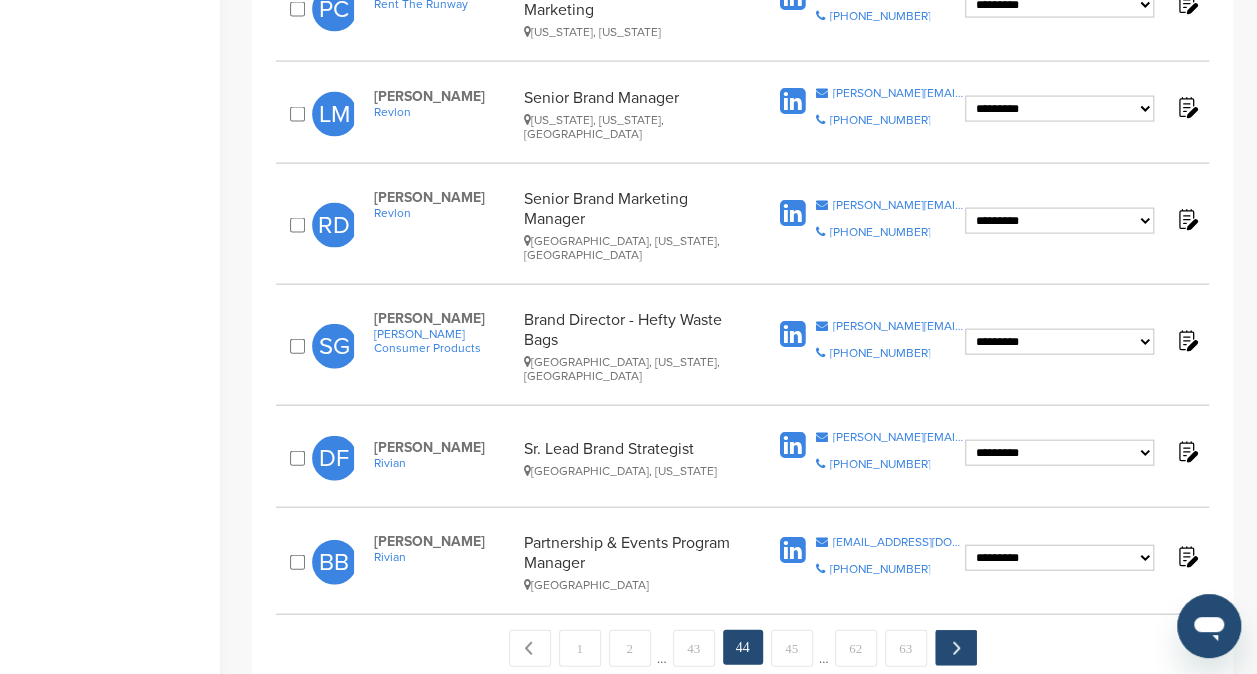 click on "Next →" at bounding box center (956, 648) 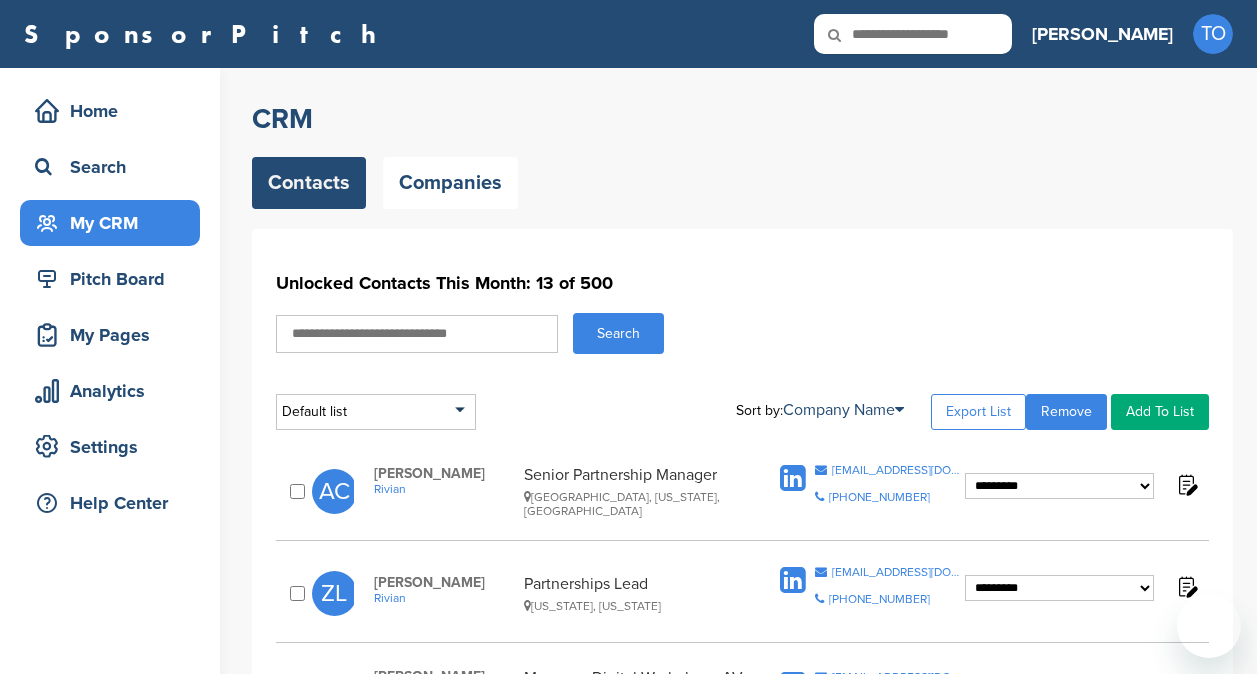 scroll, scrollTop: 0, scrollLeft: 0, axis: both 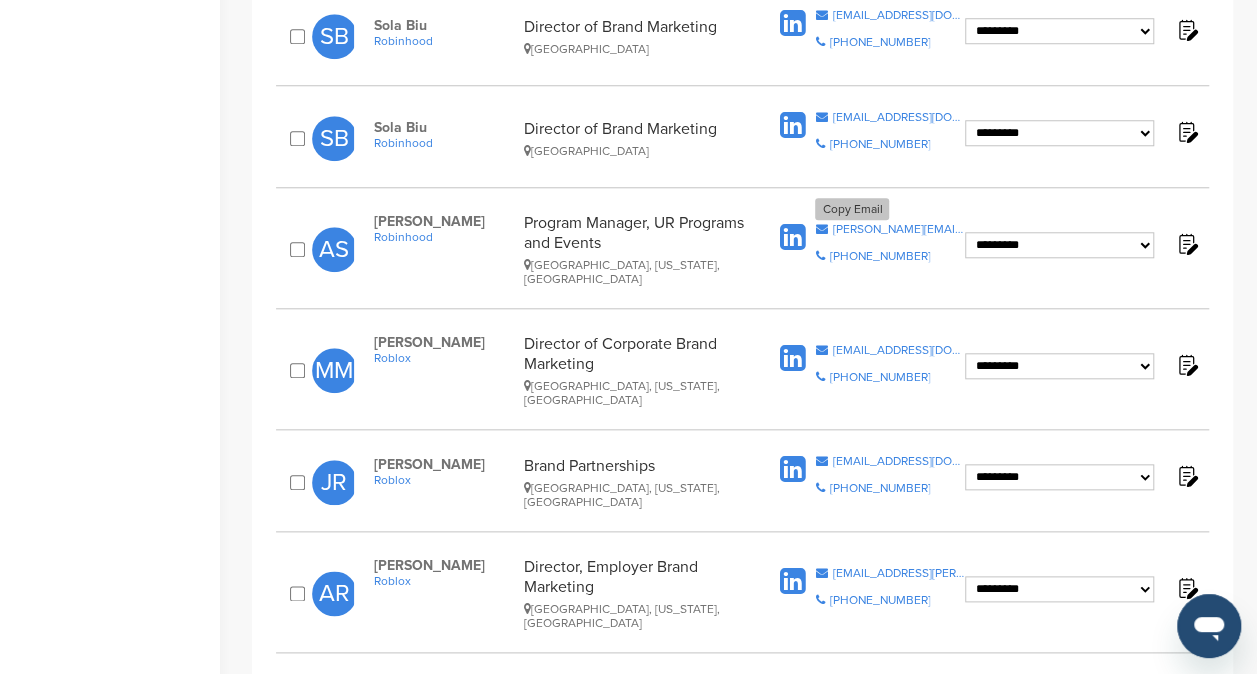 click on "ashley.smith@robinhood.com" at bounding box center (898, 229) 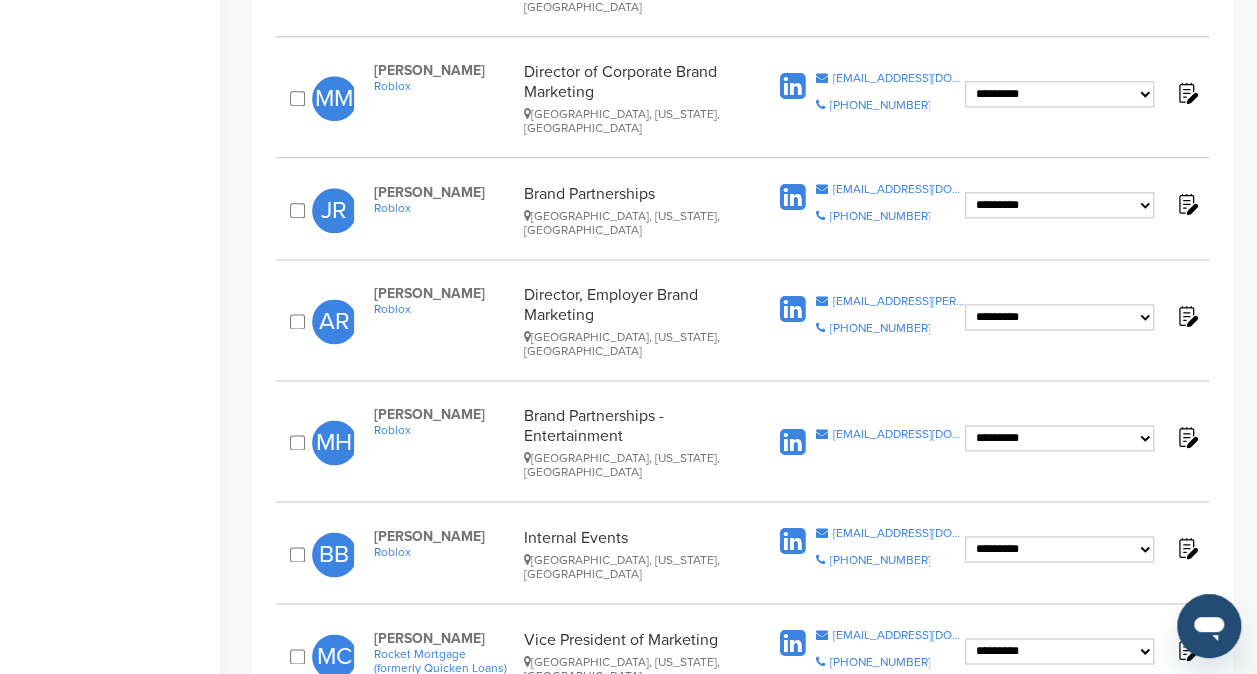 scroll, scrollTop: 1143, scrollLeft: 0, axis: vertical 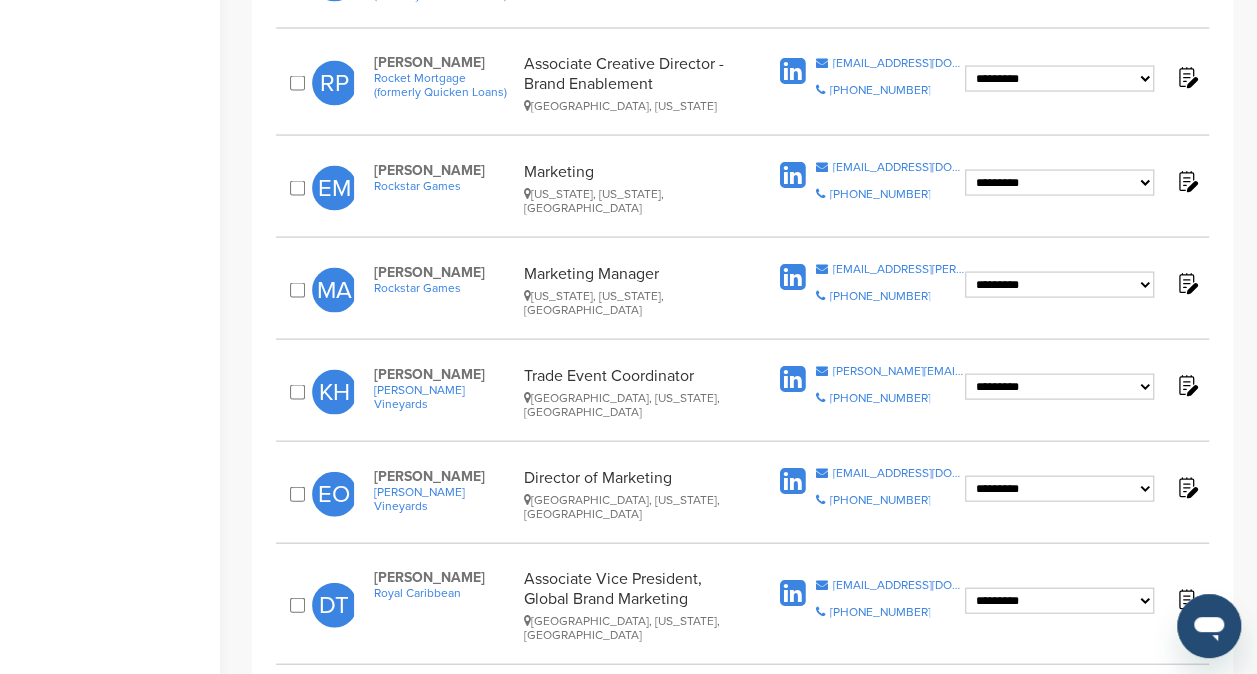 click on "46" at bounding box center [792, 698] 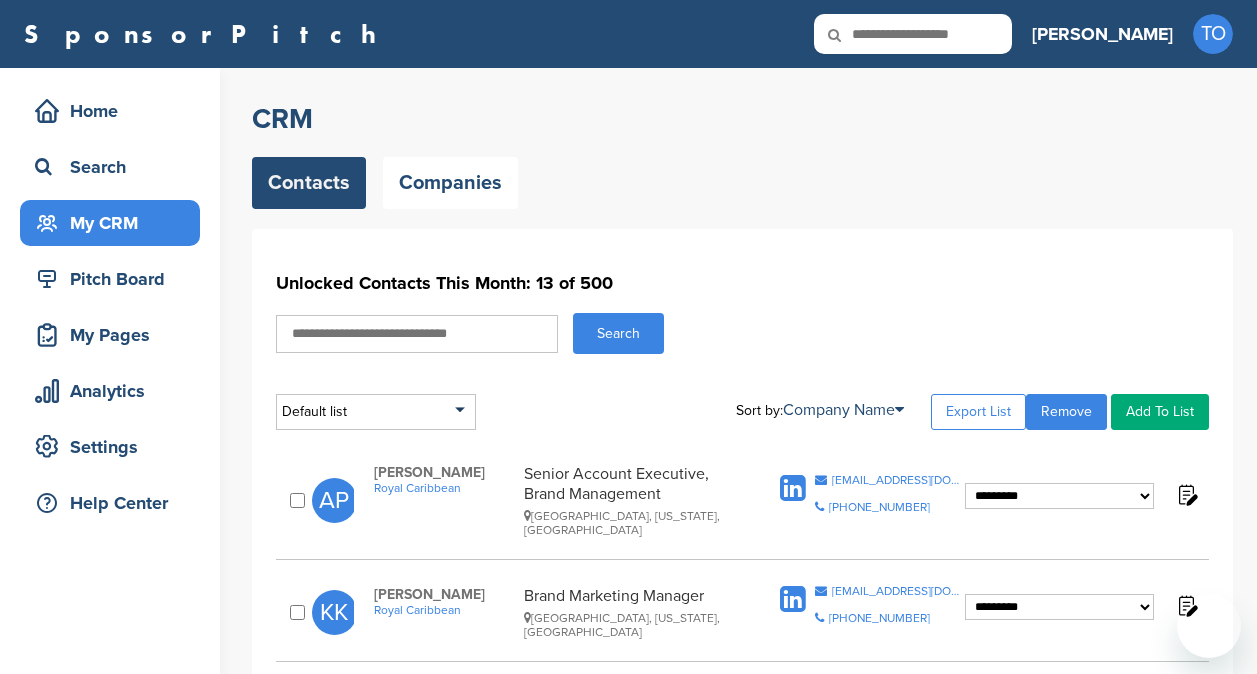 scroll, scrollTop: 0, scrollLeft: 0, axis: both 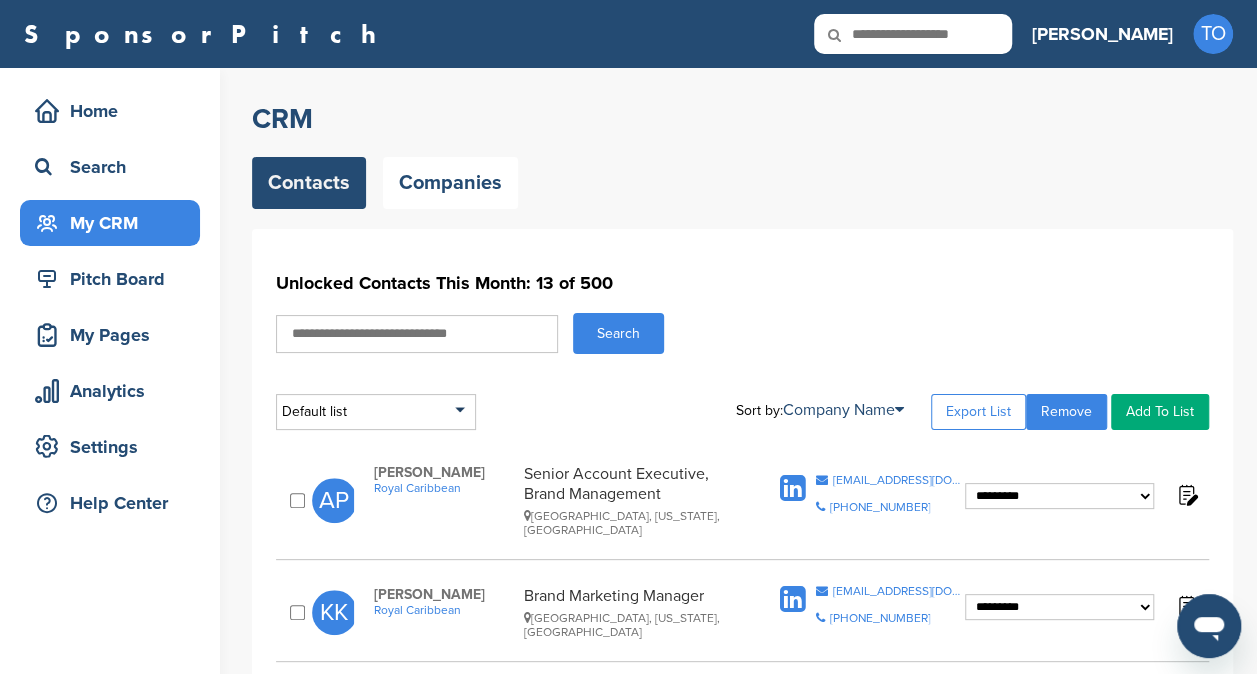 click on "Search" at bounding box center (742, 333) 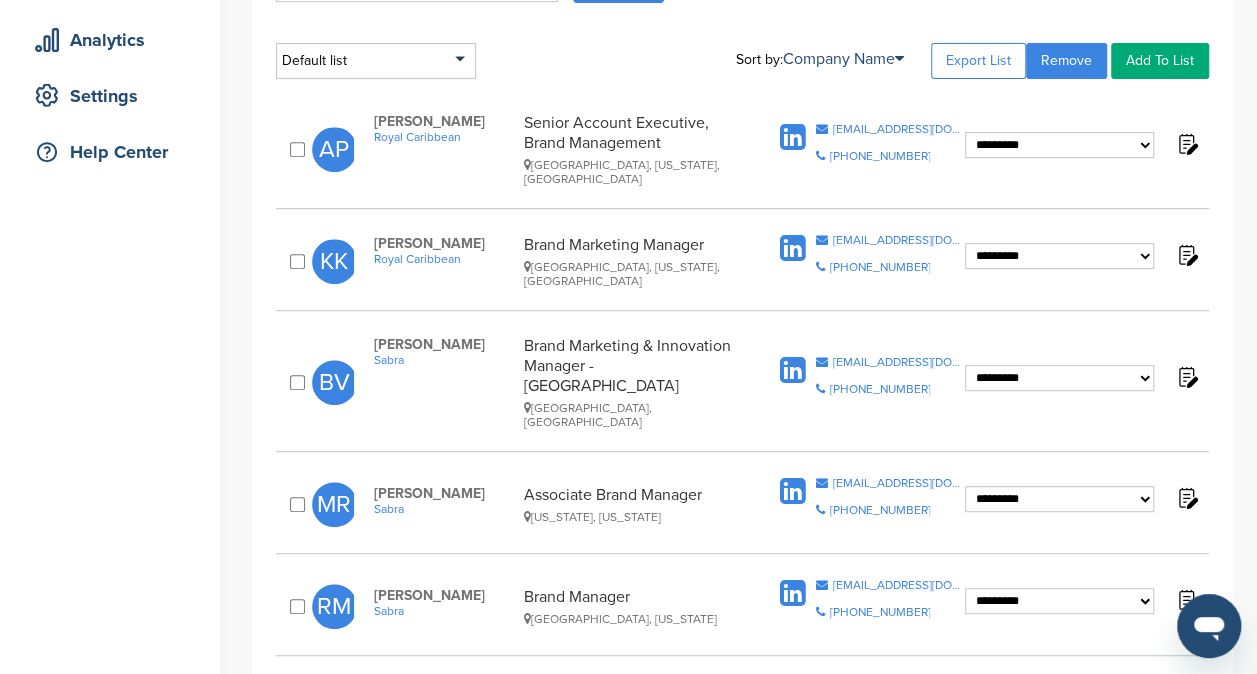 scroll, scrollTop: 360, scrollLeft: 0, axis: vertical 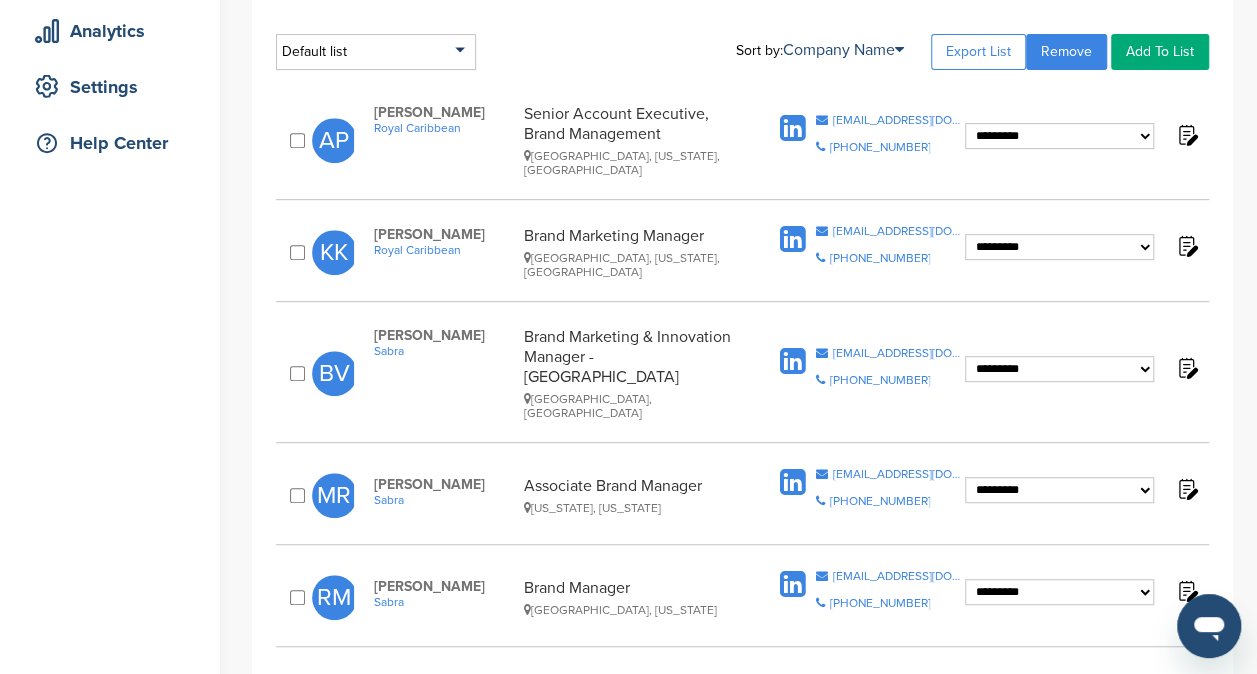 click on "Default list
Default List
Sort by:
Company Name
Last Viewed
Company Name
Stage
Recently added
Export List
Remove
Add To List" at bounding box center [742, 52] 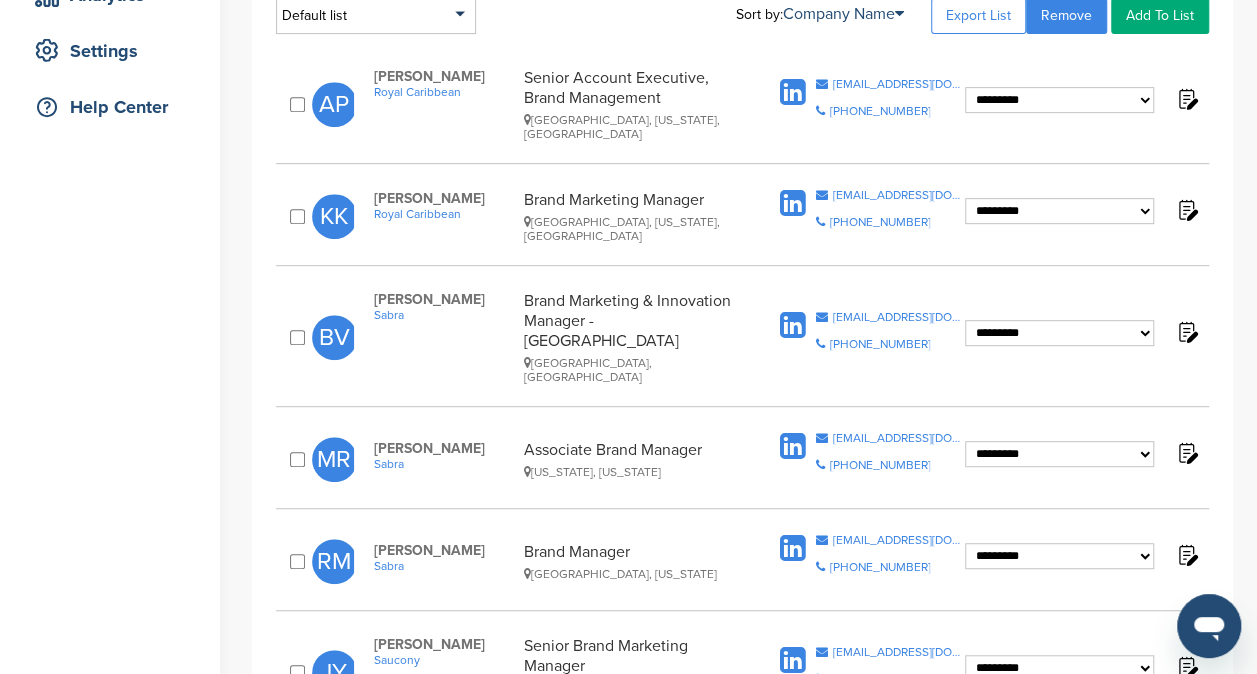 scroll, scrollTop: 400, scrollLeft: 0, axis: vertical 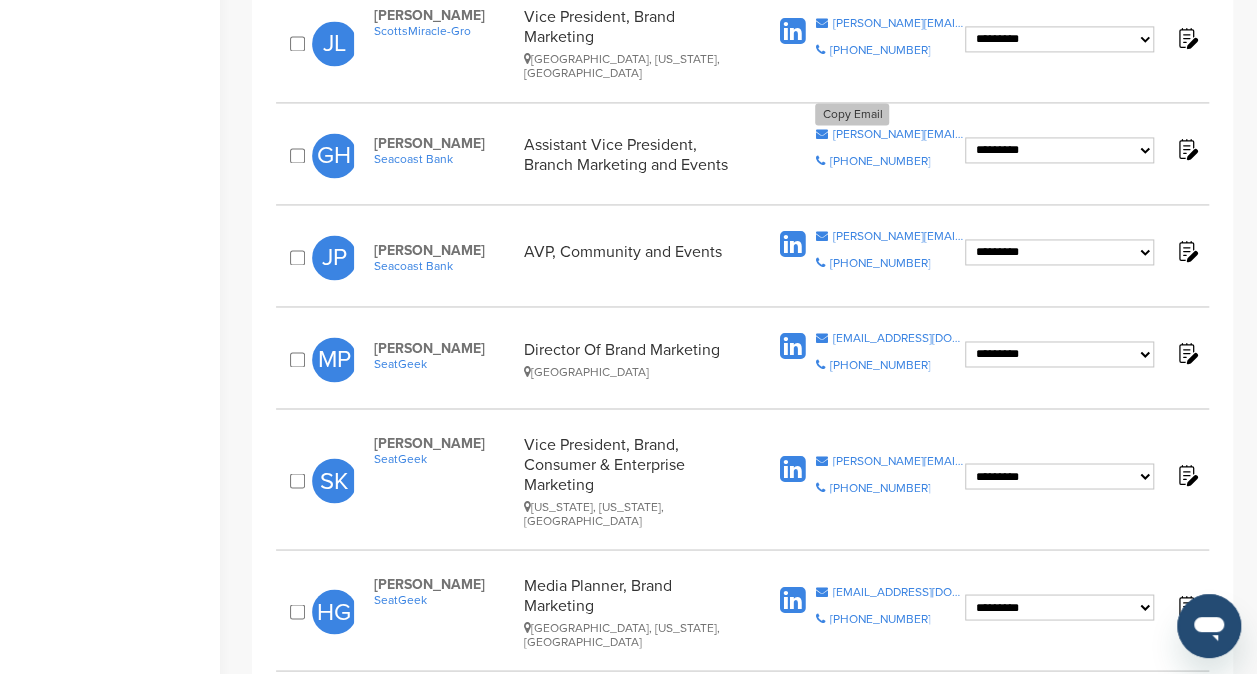 click on "[PERSON_NAME][EMAIL_ADDRESS][PERSON_NAME][DOMAIN_NAME]" at bounding box center (898, 134) 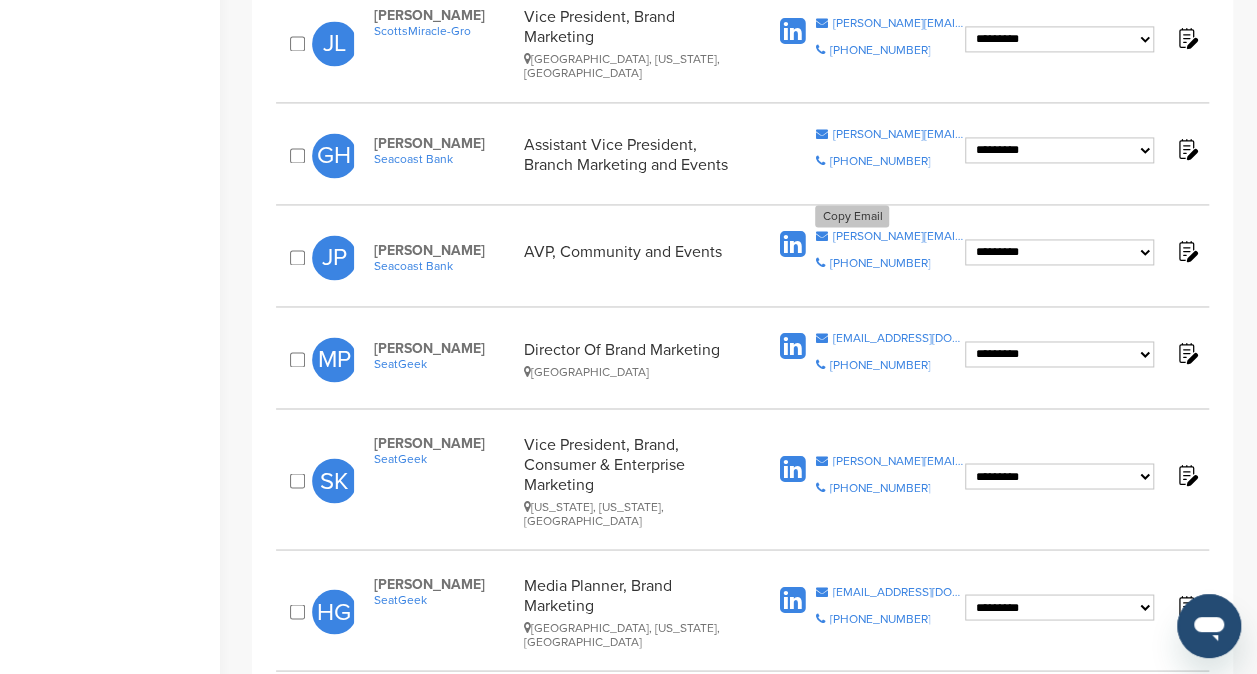 click on "[PERSON_NAME][EMAIL_ADDRESS][PERSON_NAME][DOMAIN_NAME]" at bounding box center [898, 236] 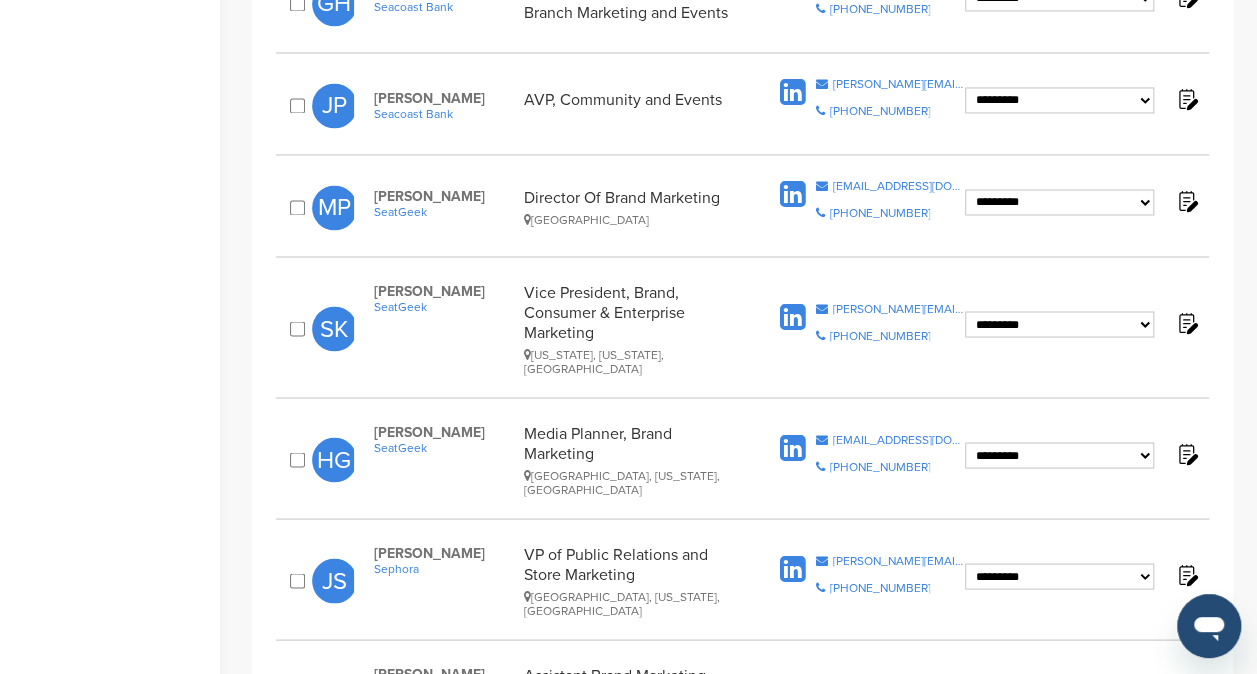 scroll, scrollTop: 1658, scrollLeft: 0, axis: vertical 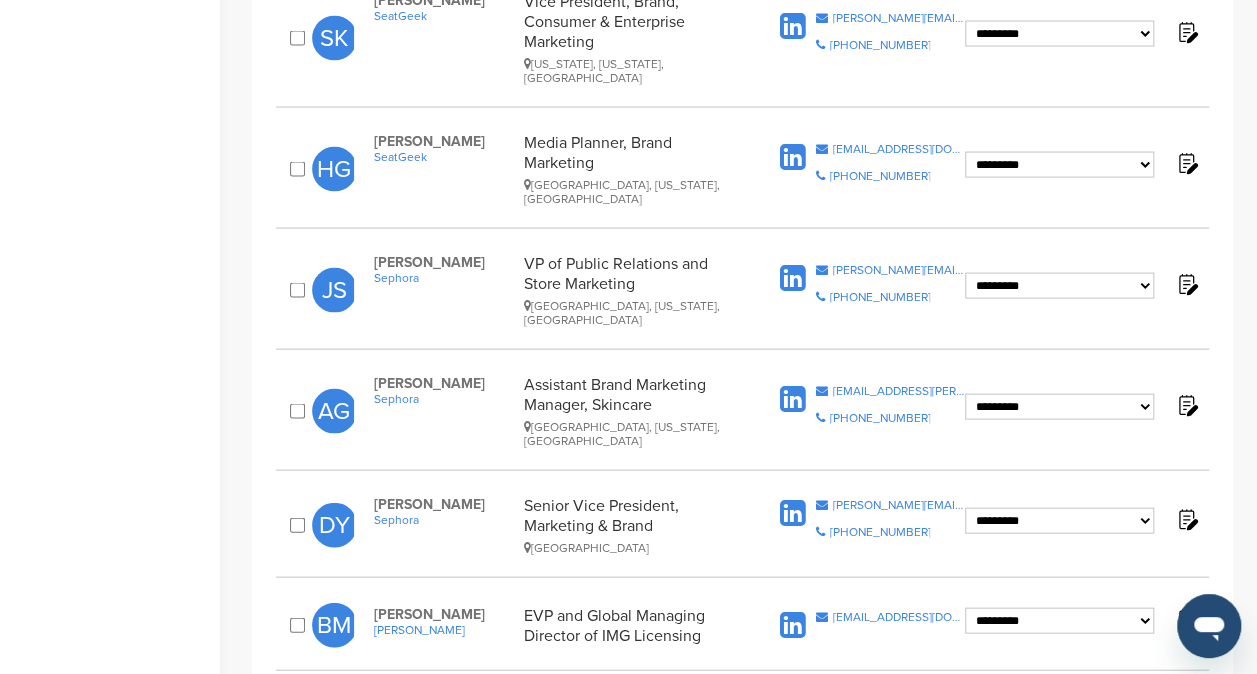 click on "Next →" at bounding box center (956, 811) 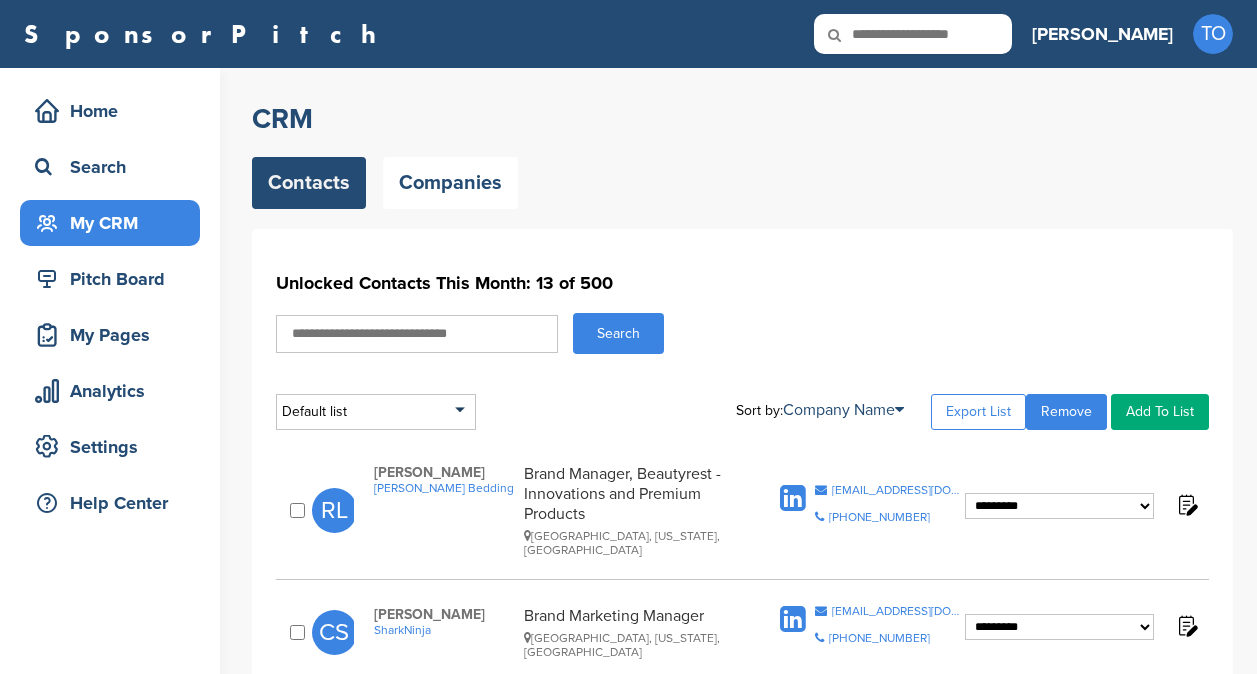 scroll, scrollTop: 0, scrollLeft: 0, axis: both 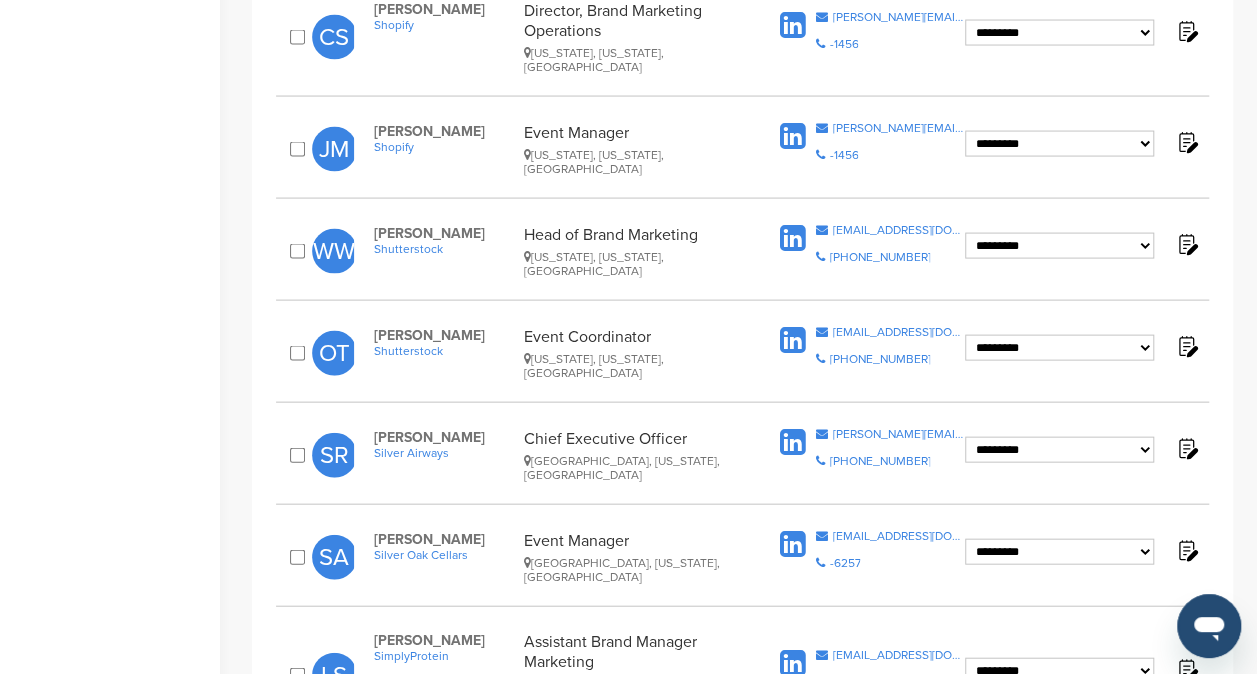 click on "48" at bounding box center [792, 775] 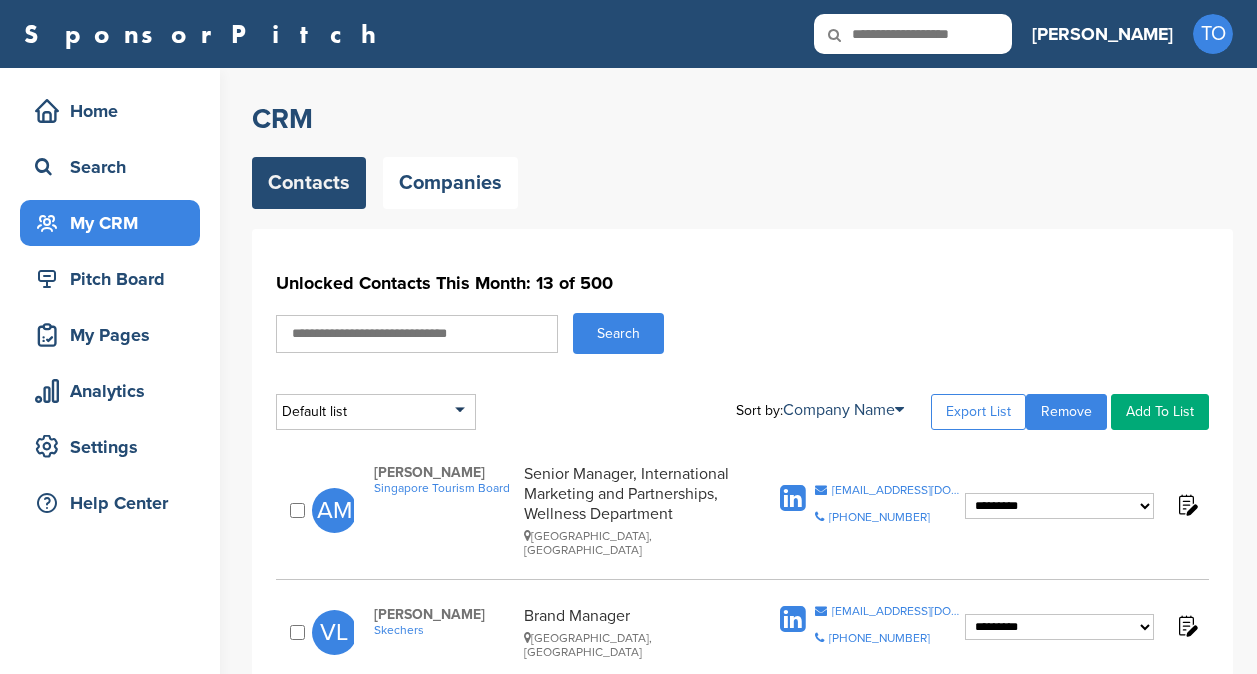 scroll, scrollTop: 0, scrollLeft: 0, axis: both 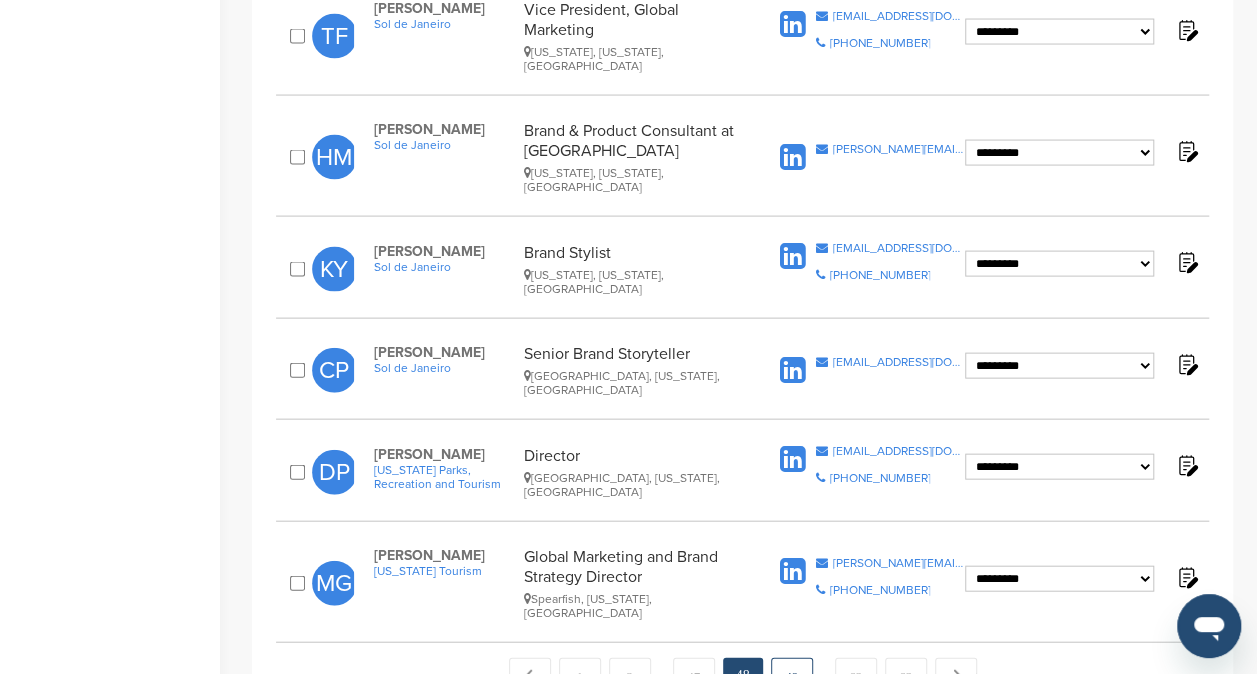 click on "49" at bounding box center (792, 676) 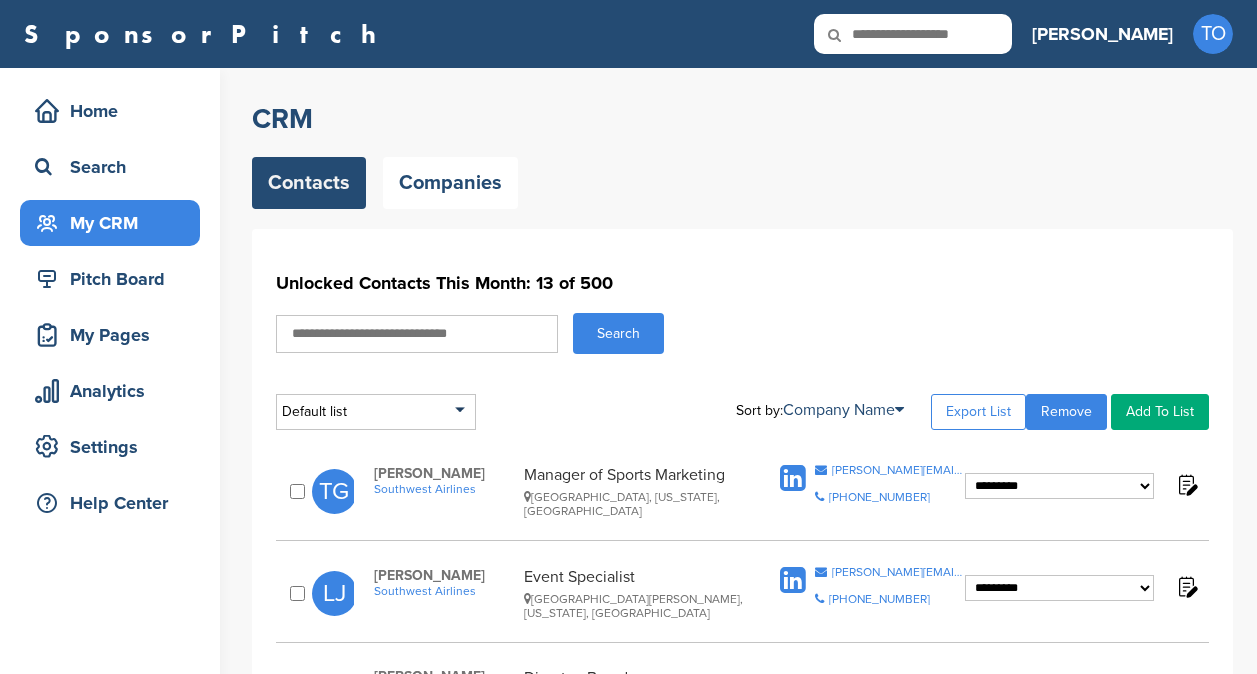 scroll, scrollTop: 0, scrollLeft: 0, axis: both 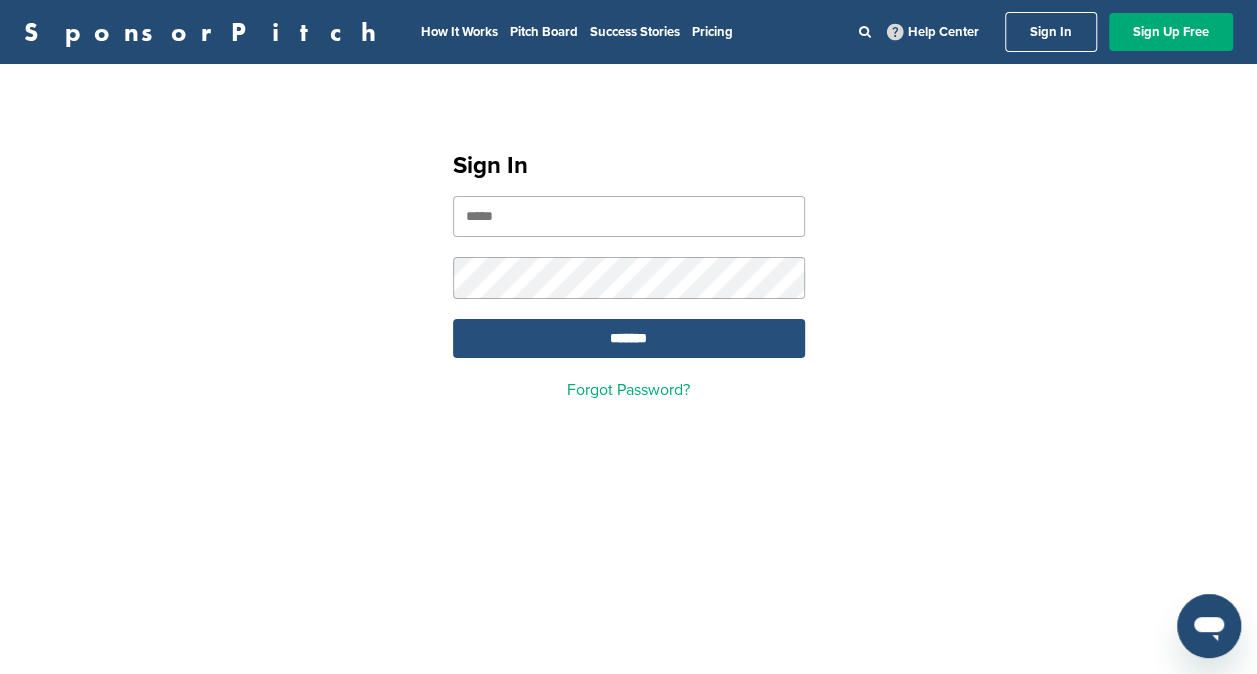 type on "**********" 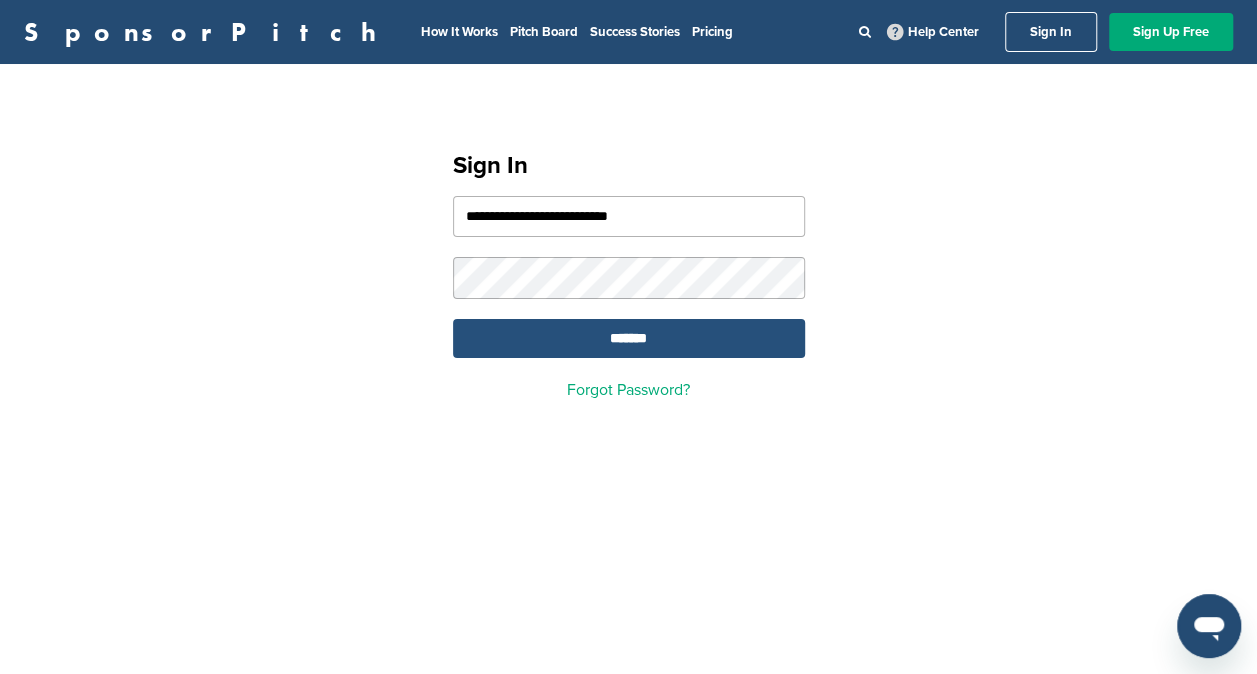 click on "*******" at bounding box center (629, 338) 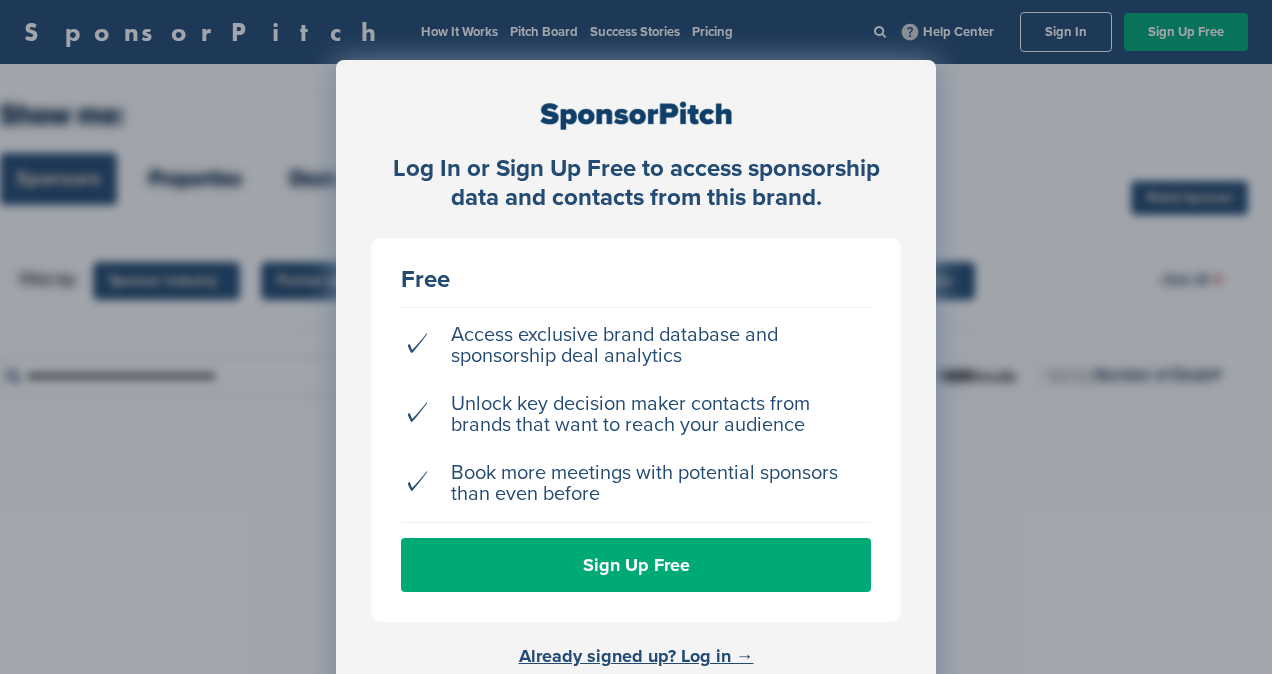 scroll, scrollTop: 0, scrollLeft: 0, axis: both 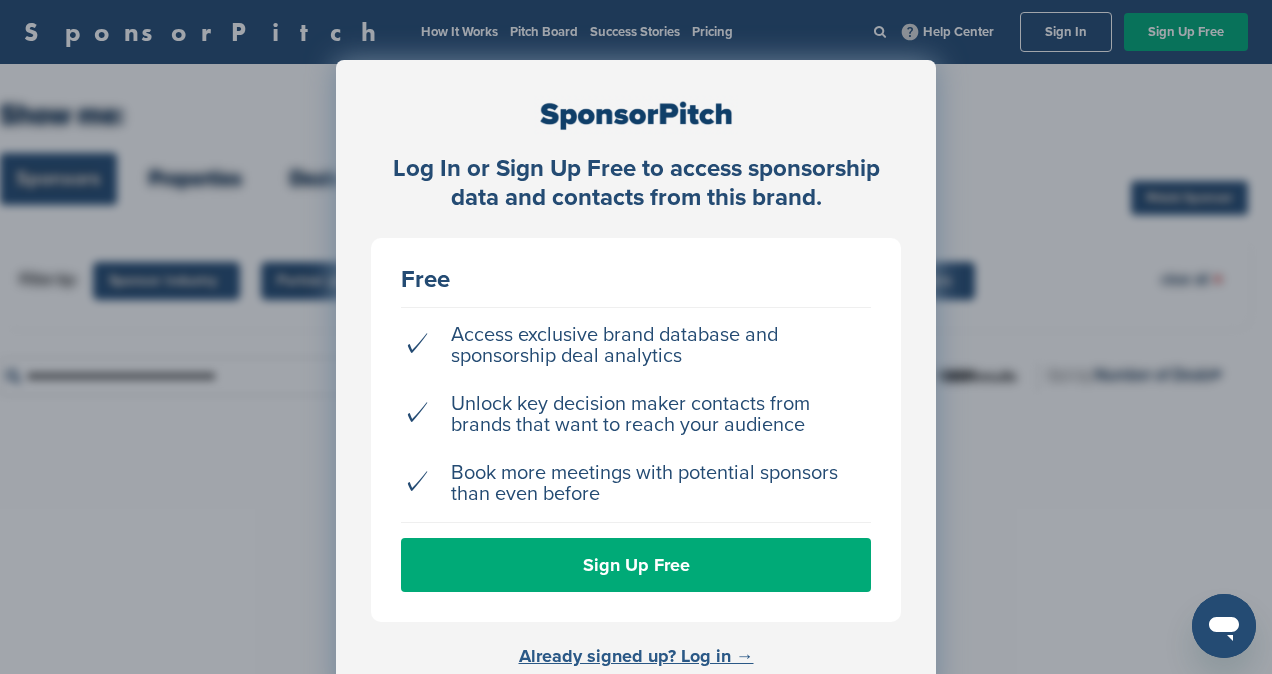 click on "Already signed up? Log in →" at bounding box center (636, 656) 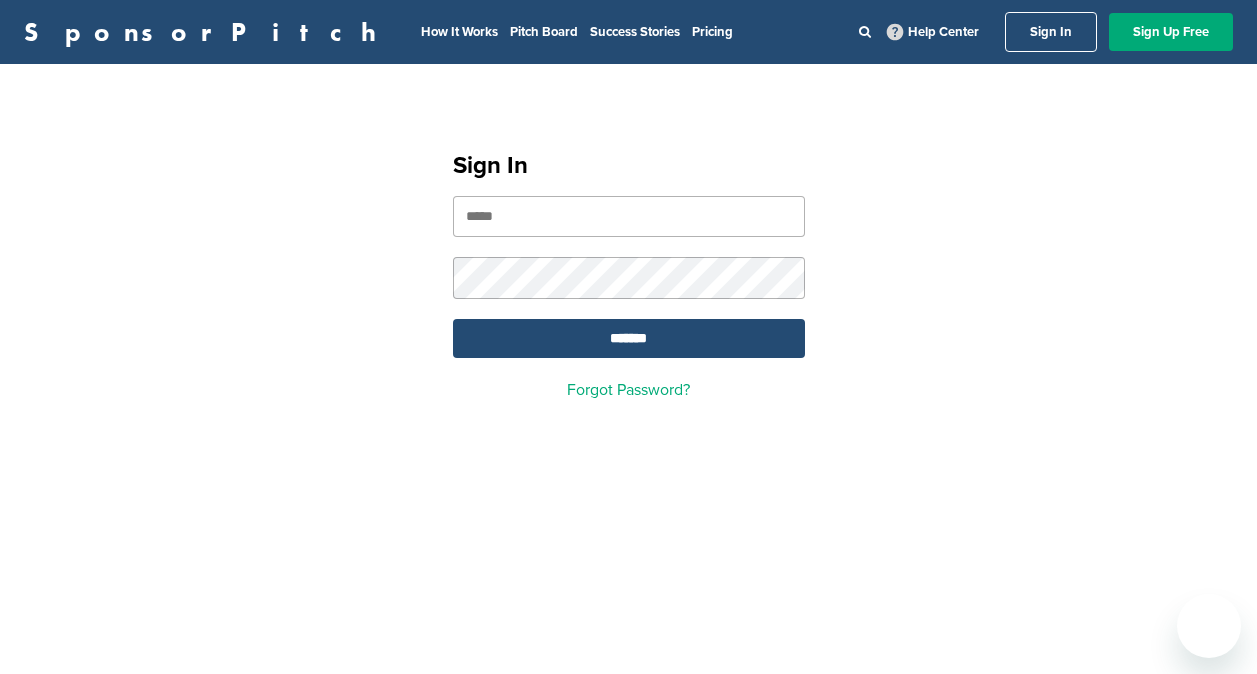 scroll, scrollTop: 0, scrollLeft: 0, axis: both 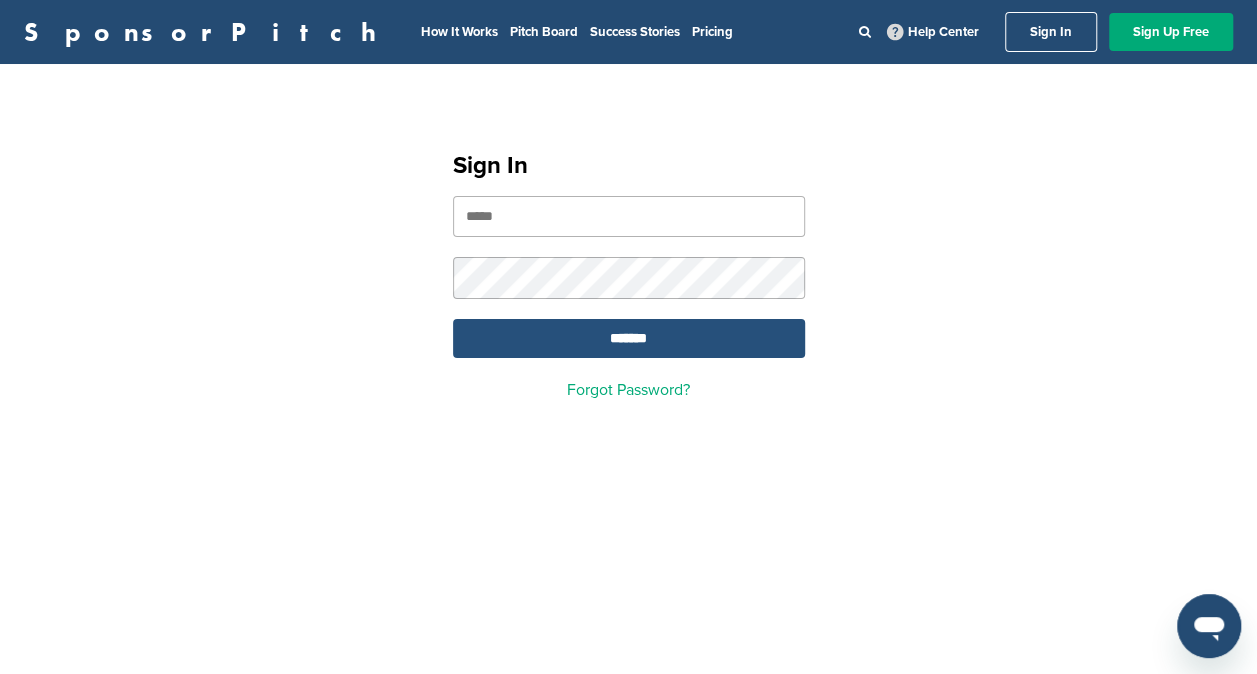 type on "**********" 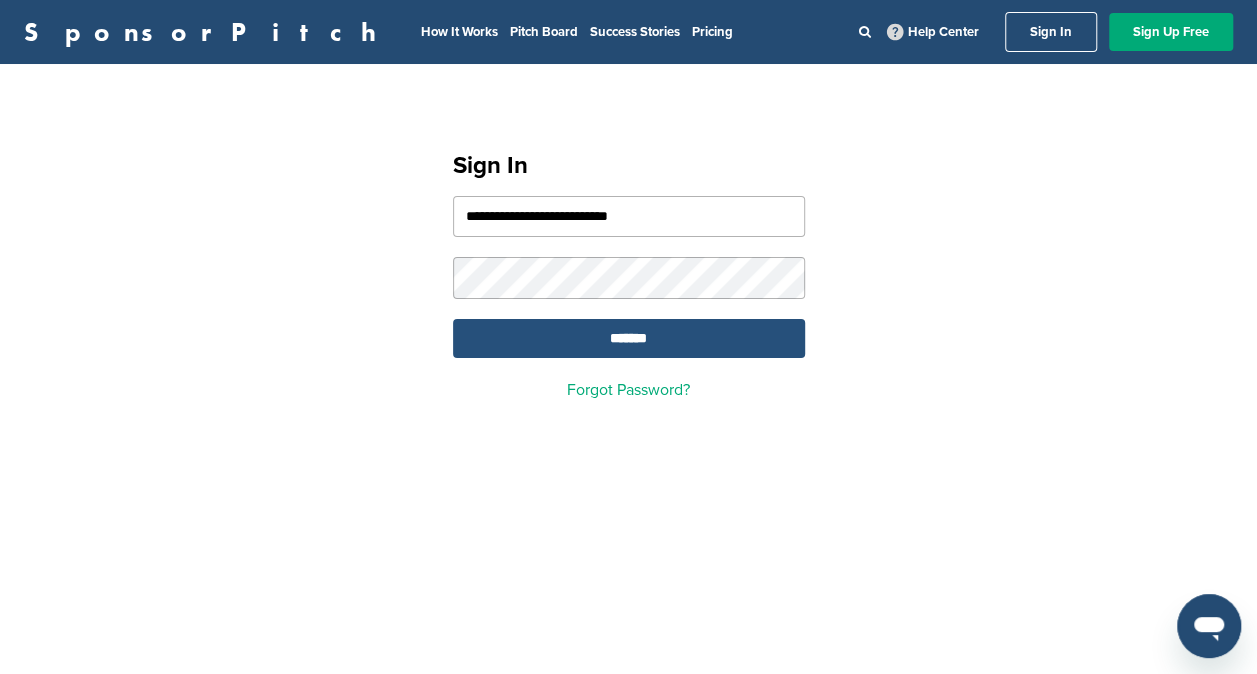 click on "*******" at bounding box center (629, 338) 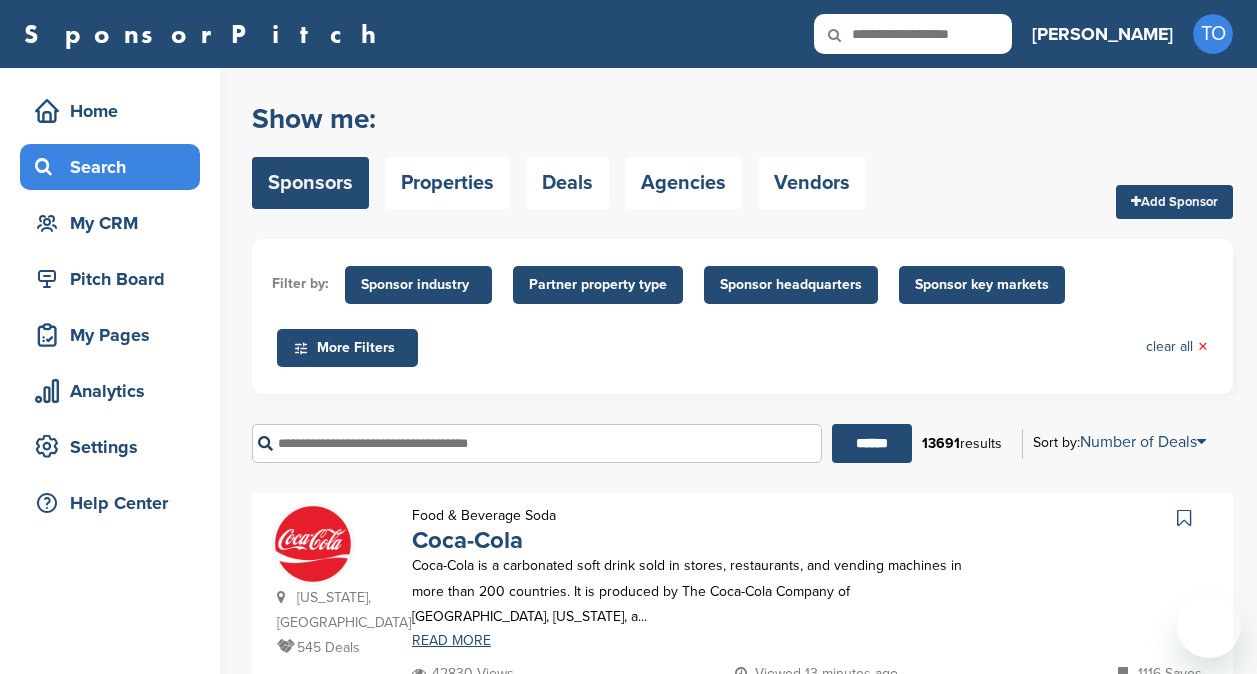 scroll, scrollTop: 0, scrollLeft: 0, axis: both 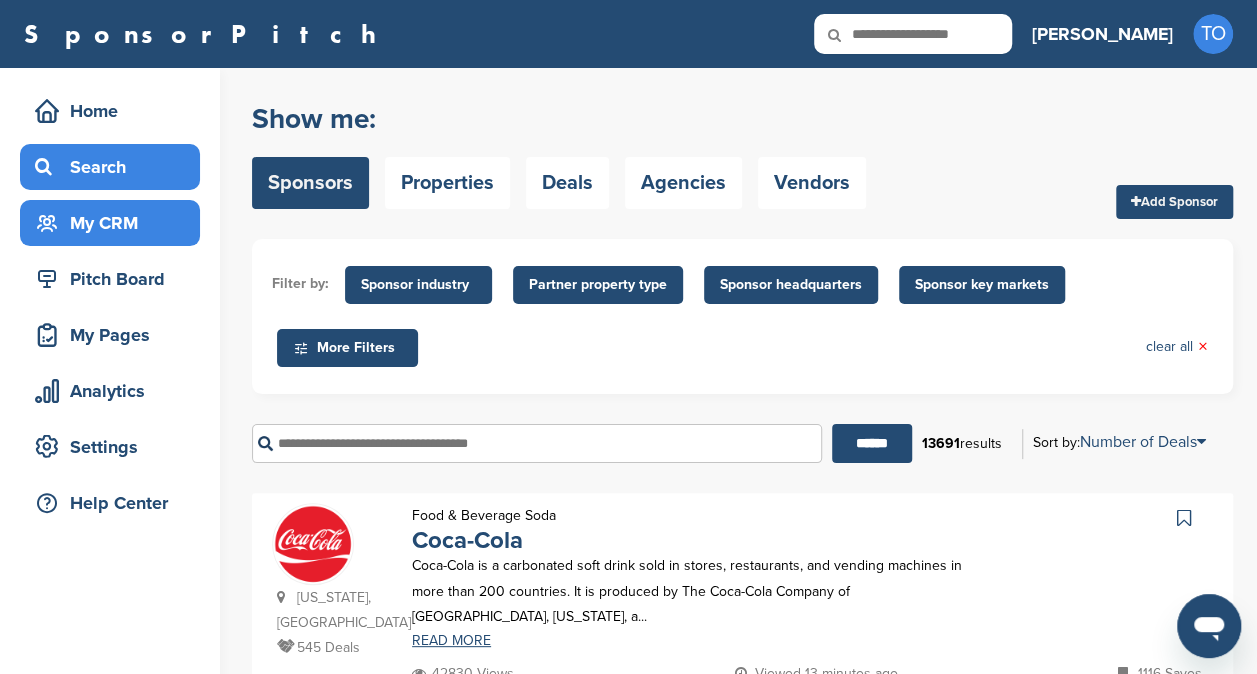 click on "My CRM" at bounding box center (115, 223) 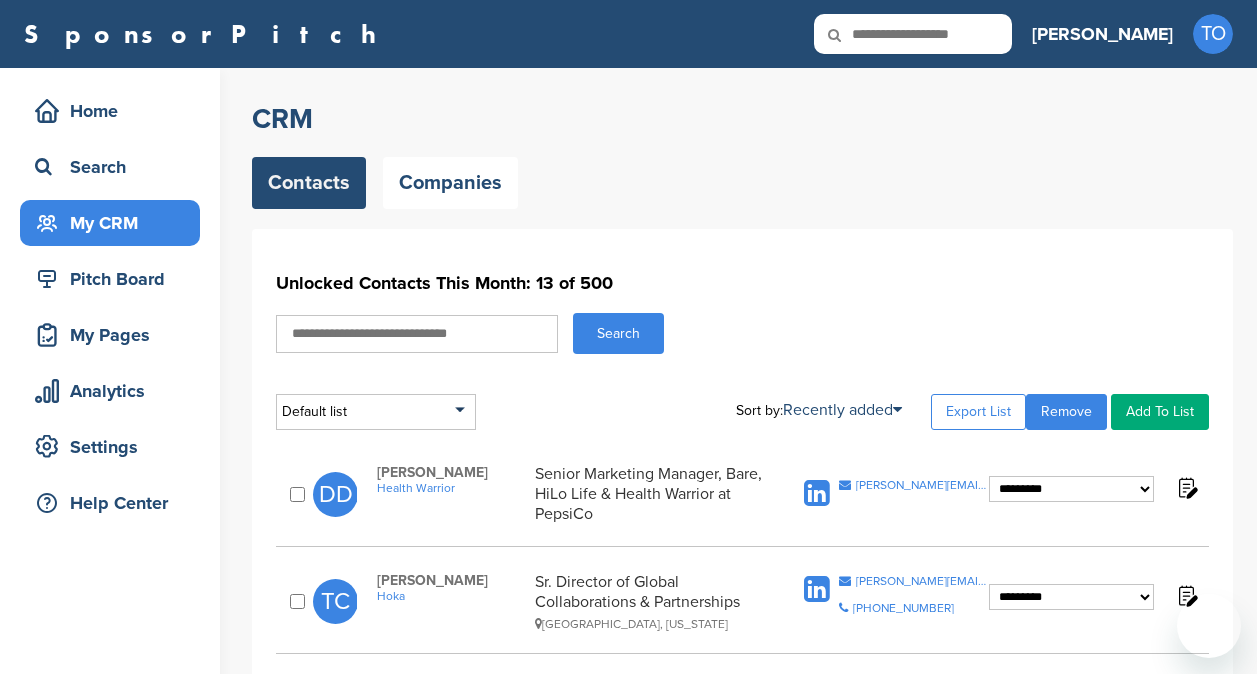 scroll, scrollTop: 0, scrollLeft: 0, axis: both 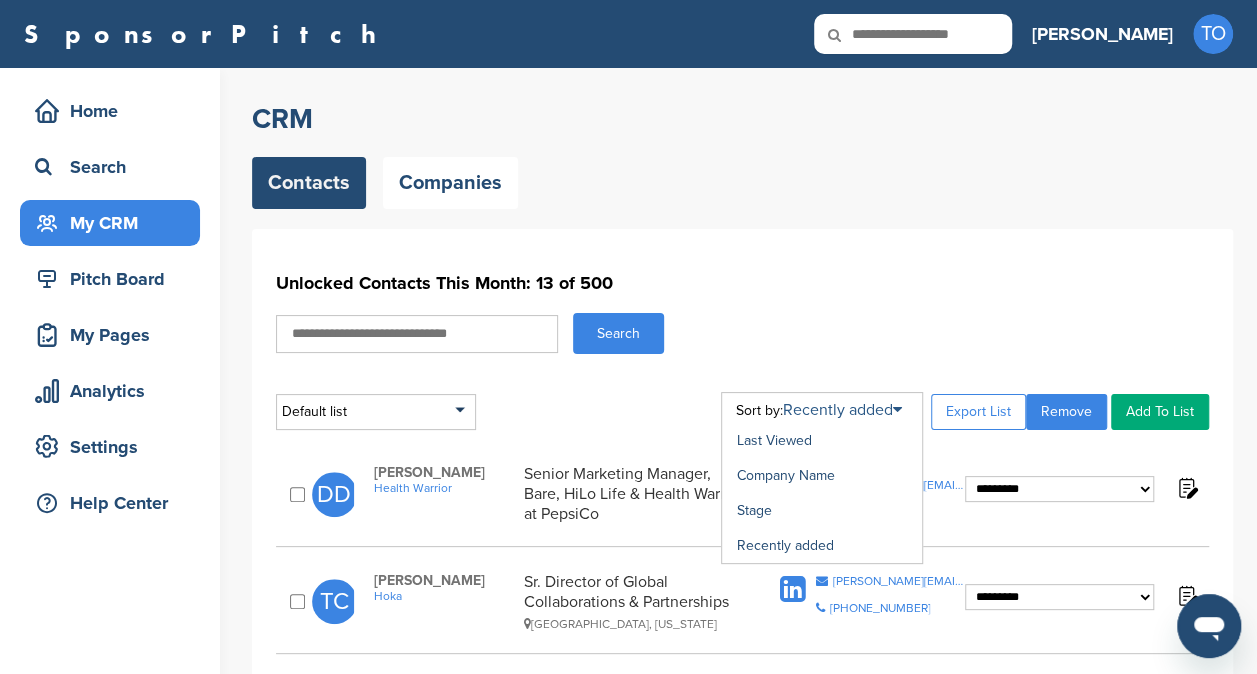 click on "Recently added" at bounding box center (842, 410) 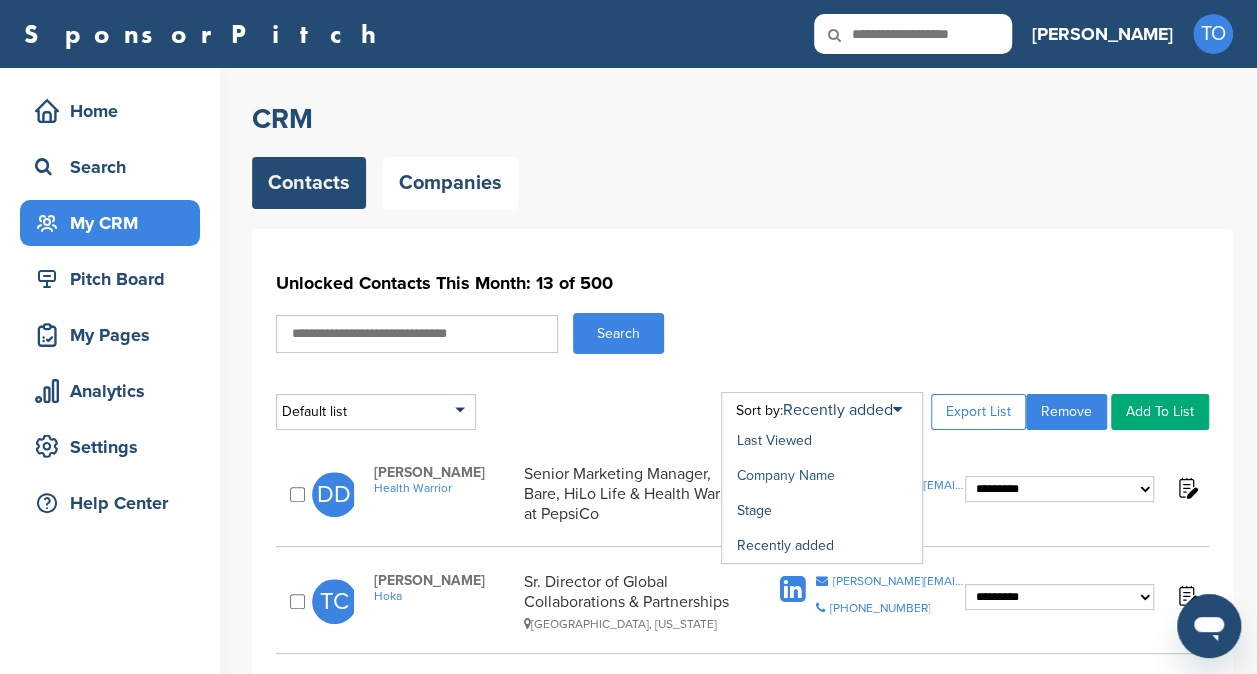 click on "Company Name" at bounding box center (786, 475) 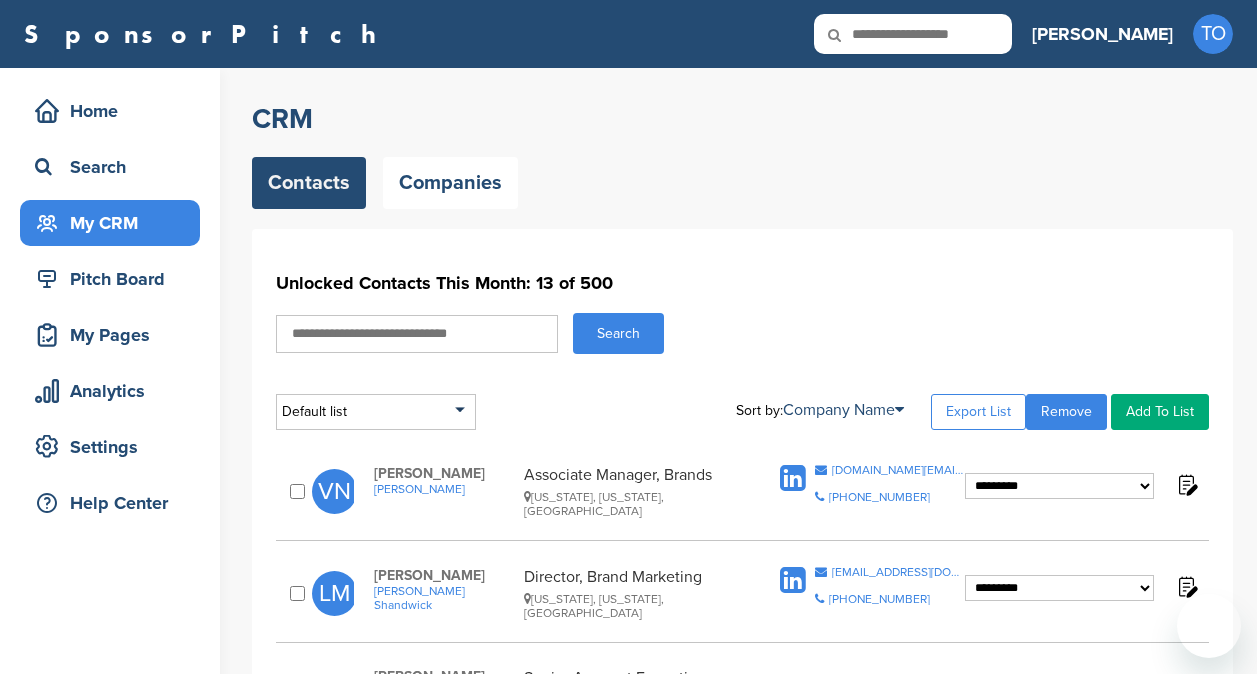 scroll, scrollTop: 0, scrollLeft: 0, axis: both 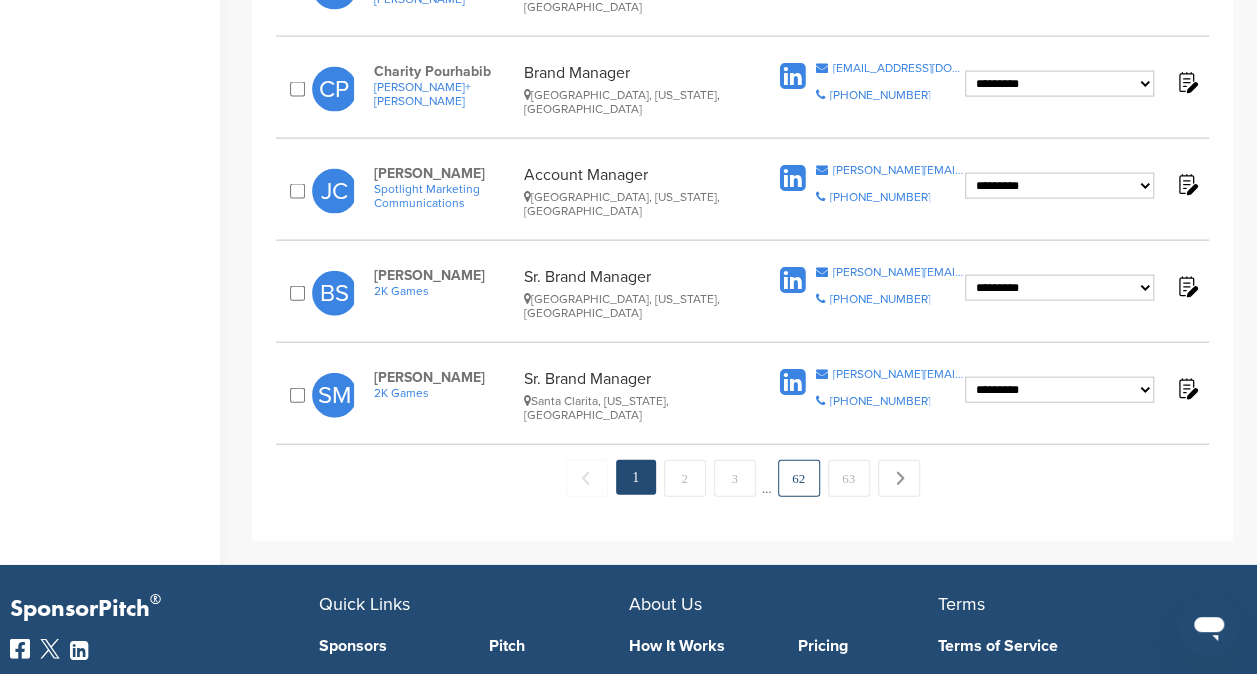 click on "62" at bounding box center [799, 478] 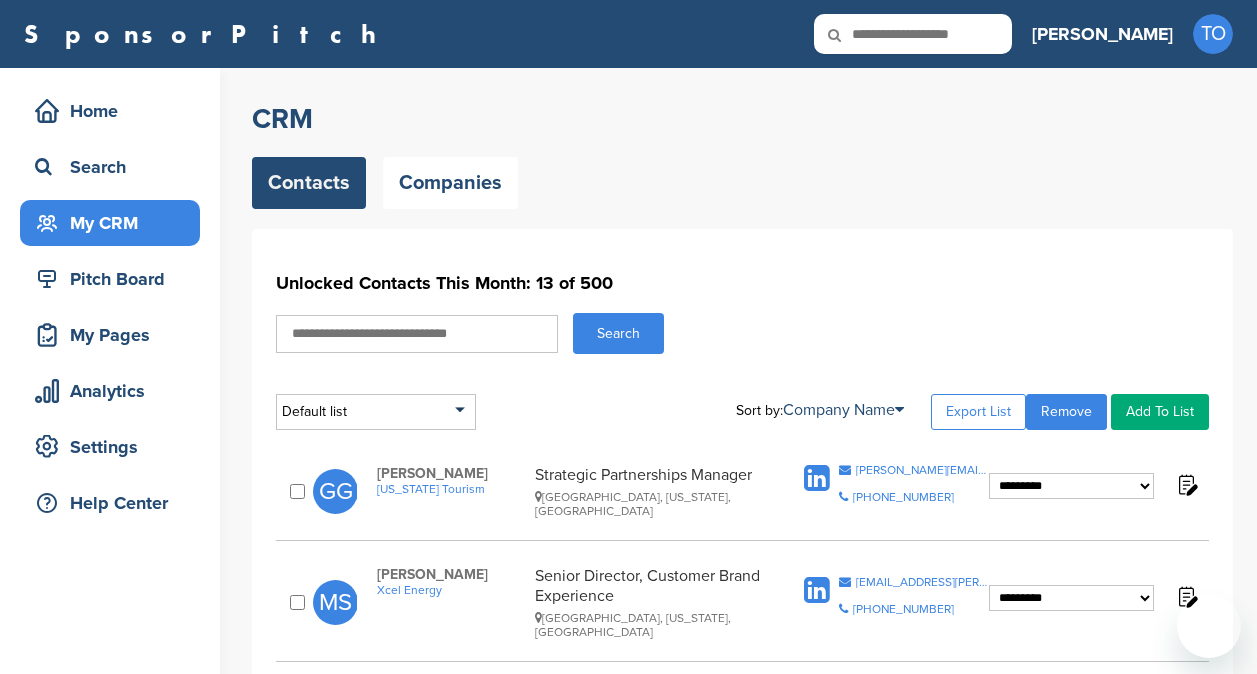 scroll, scrollTop: 0, scrollLeft: 0, axis: both 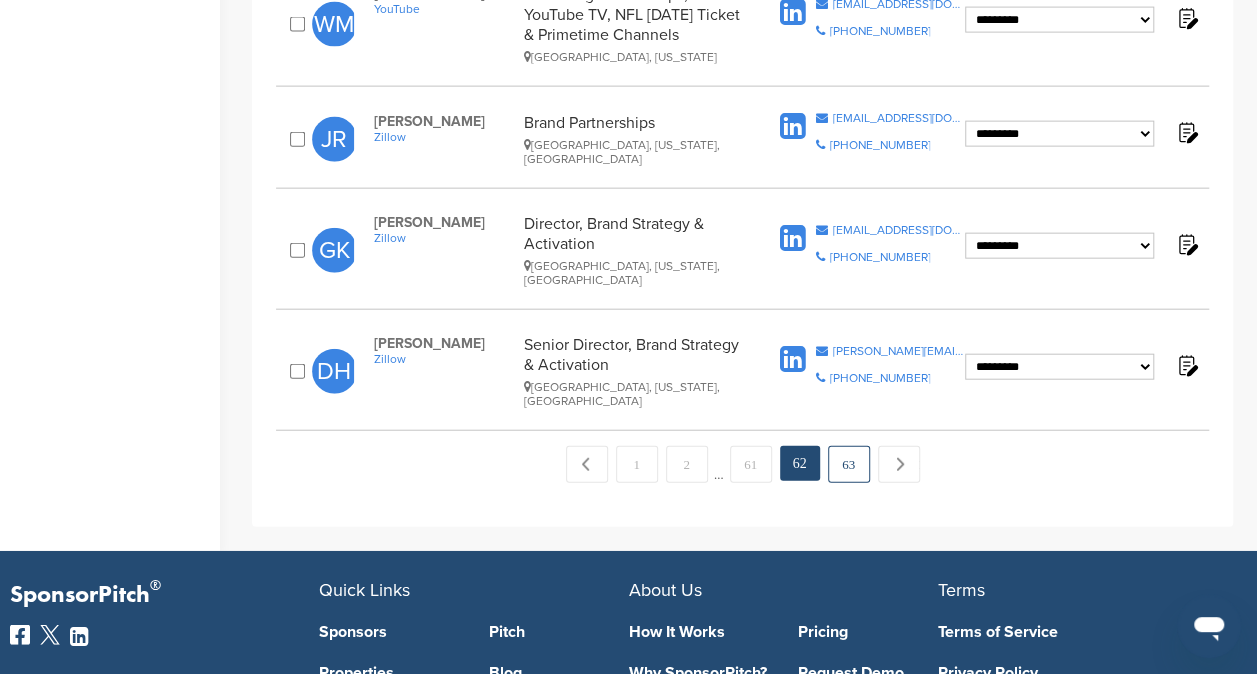 click on "63" at bounding box center (849, 464) 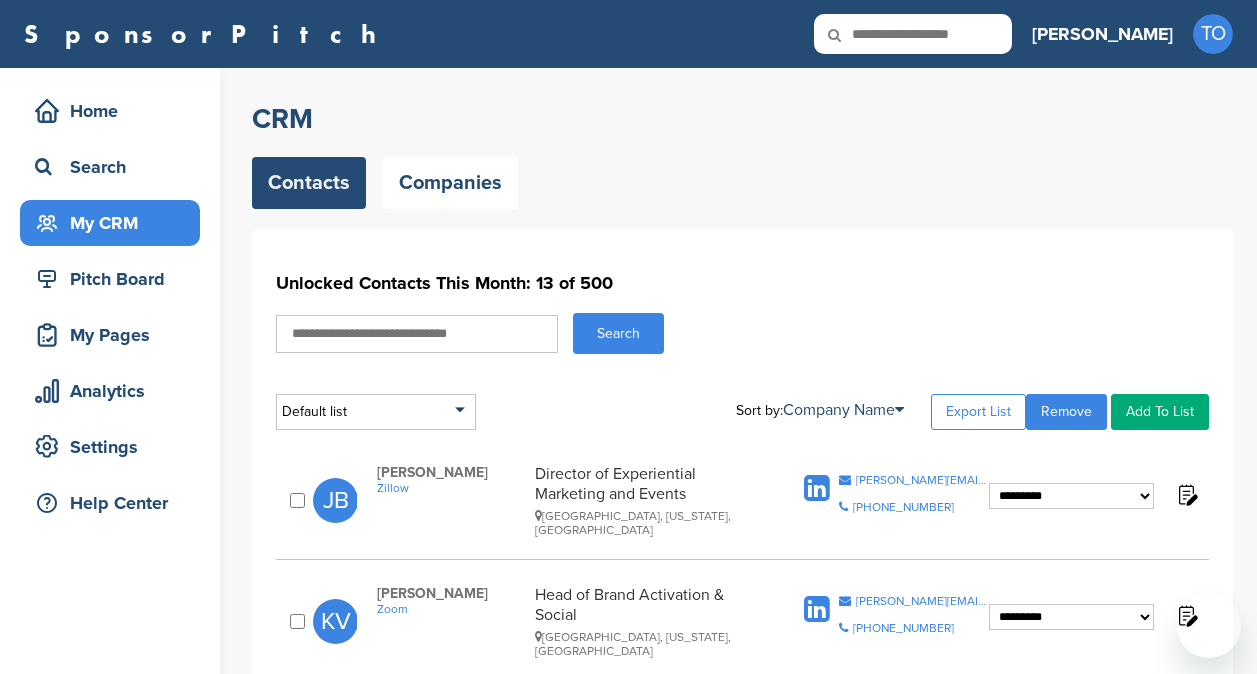 scroll, scrollTop: 0, scrollLeft: 0, axis: both 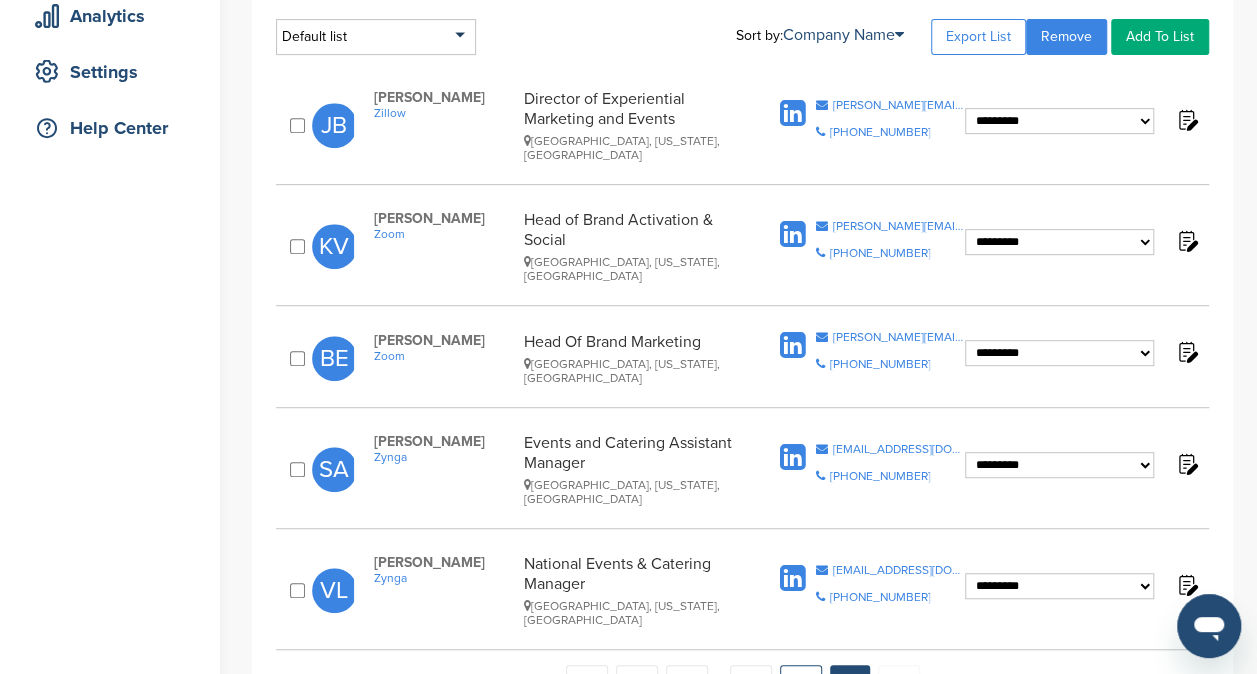 click on "62" at bounding box center [801, 683] 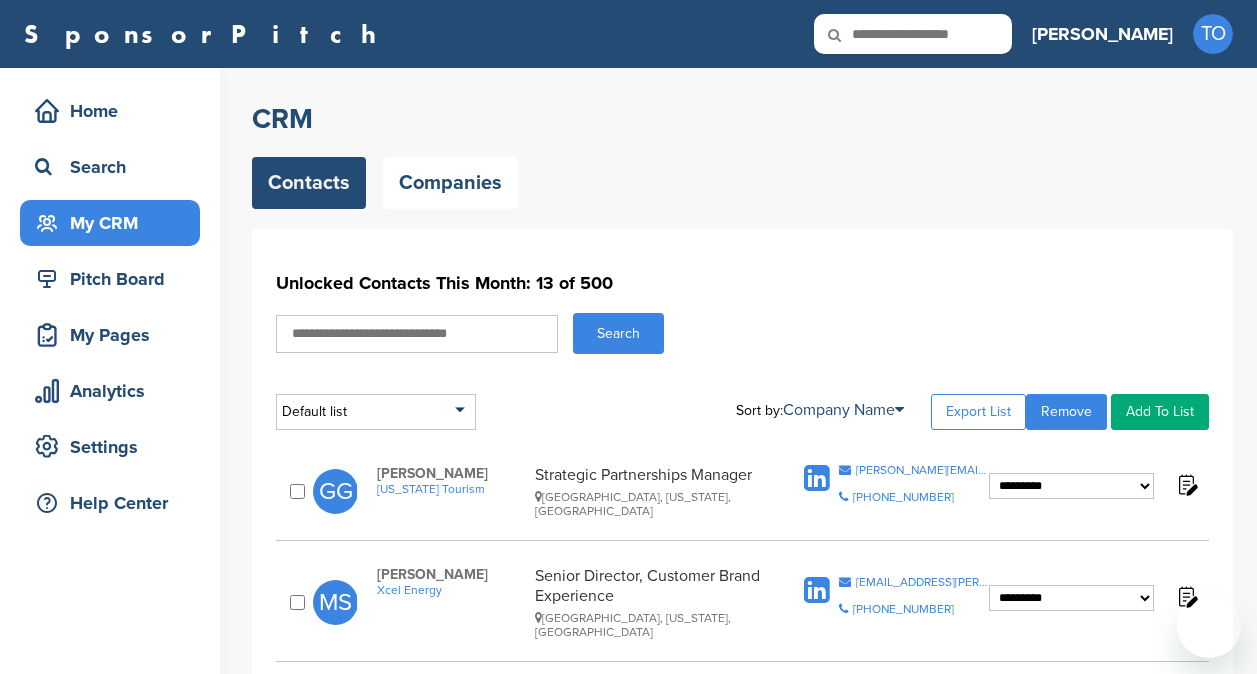 scroll, scrollTop: 0, scrollLeft: 0, axis: both 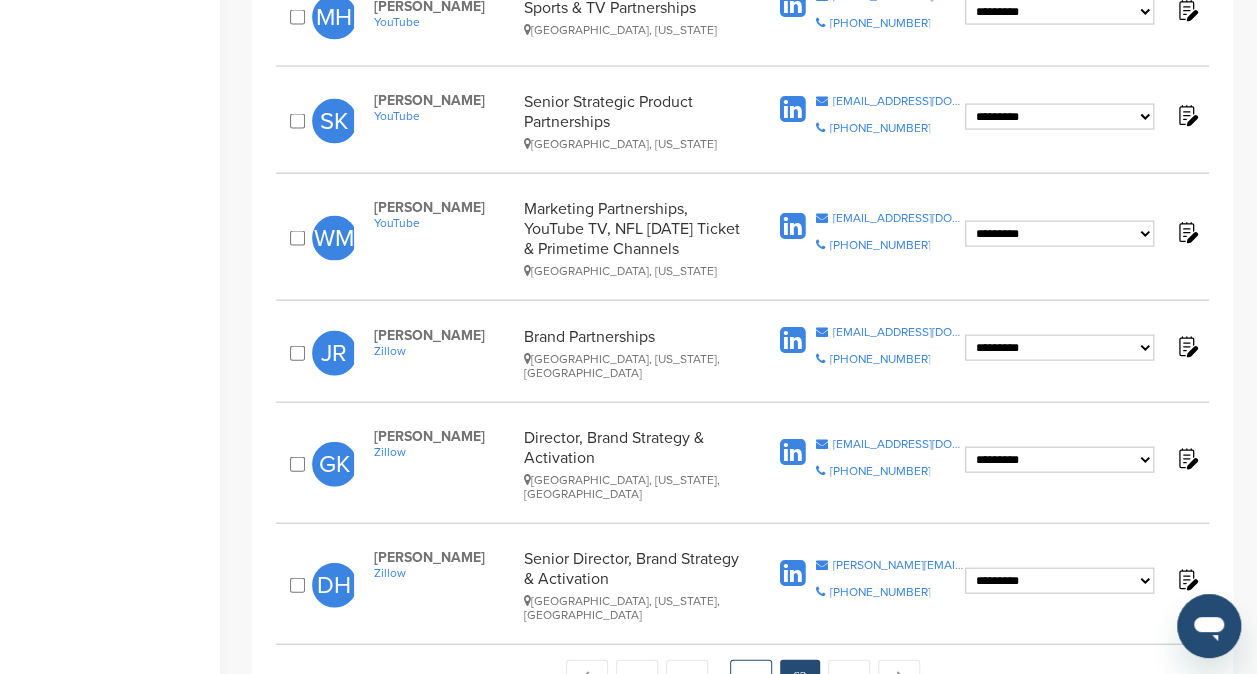 click on "61" at bounding box center [751, 678] 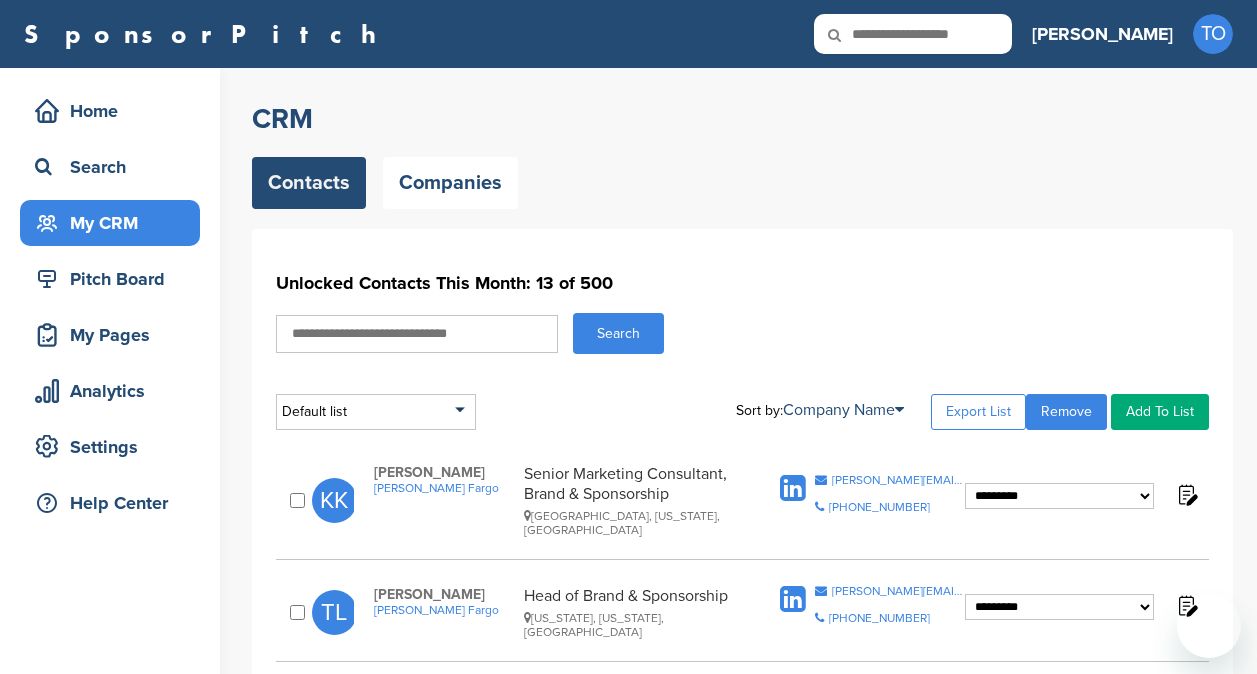 scroll, scrollTop: 0, scrollLeft: 0, axis: both 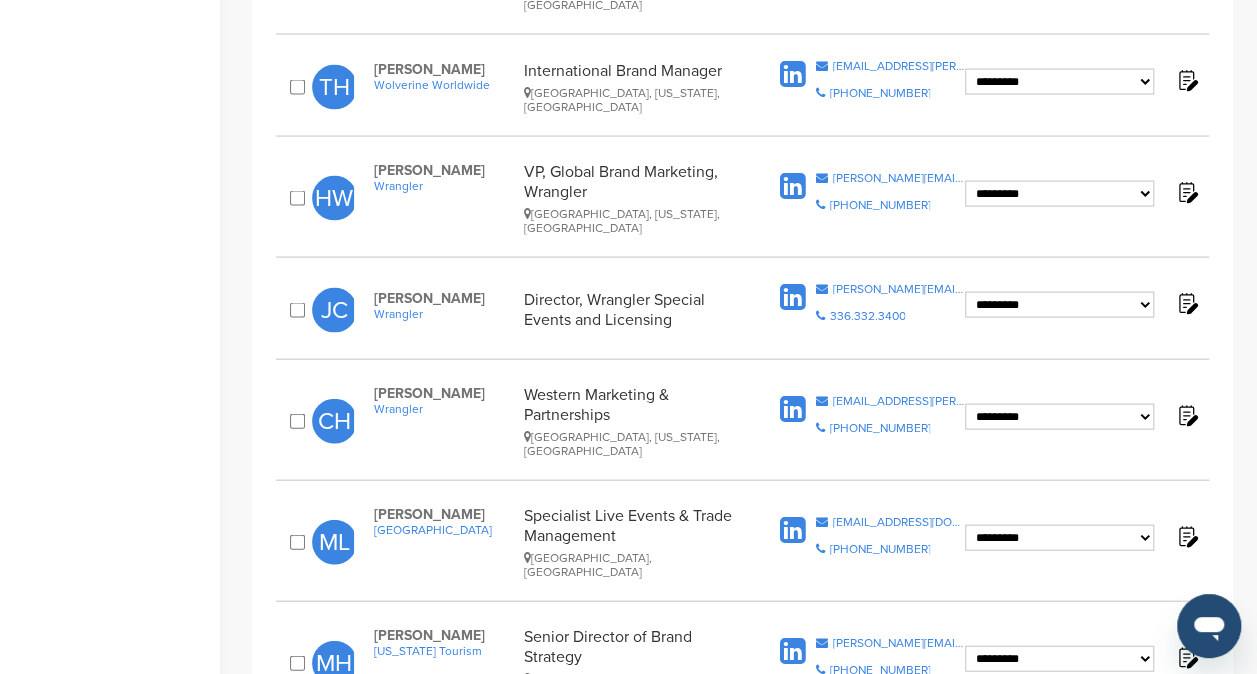 click on "60" at bounding box center [726, 877] 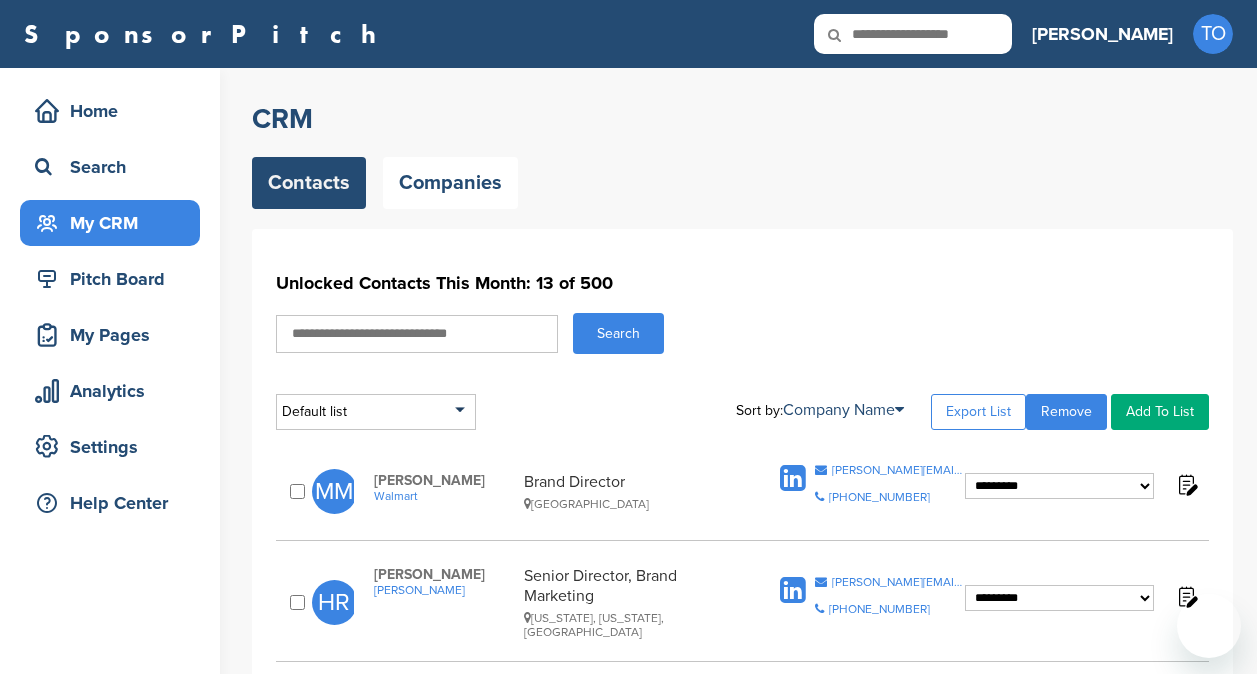 scroll, scrollTop: 0, scrollLeft: 0, axis: both 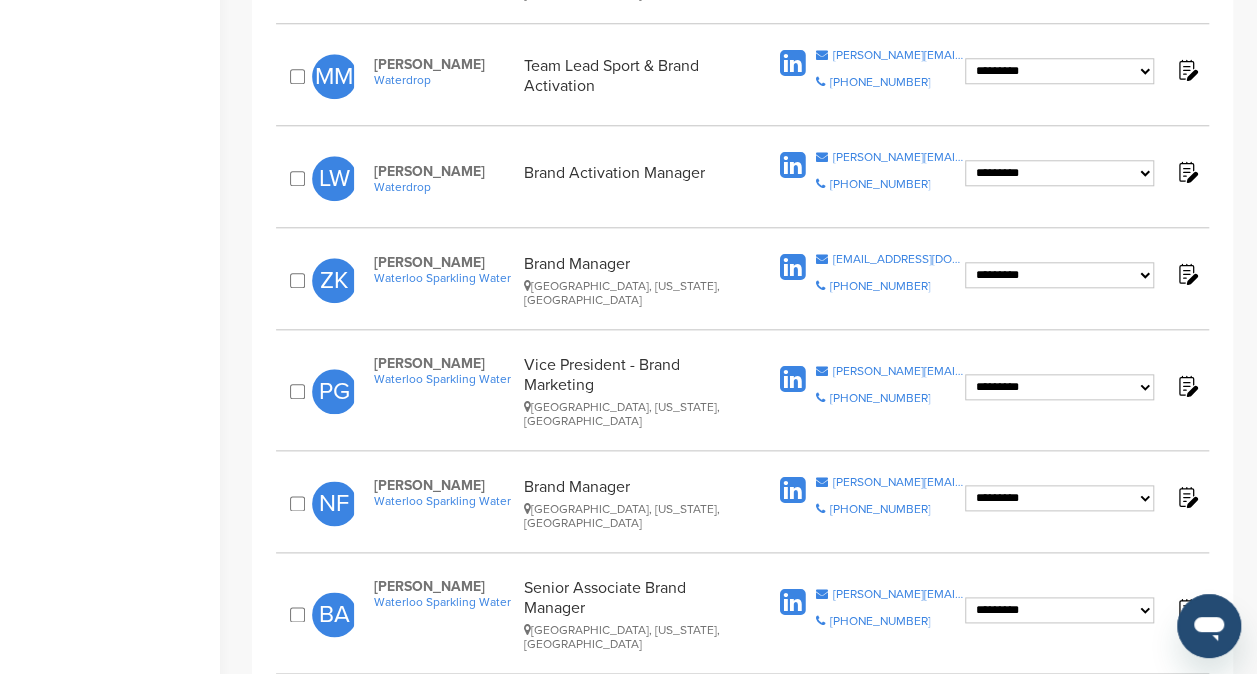 click on "**********" at bounding box center (754, 494) 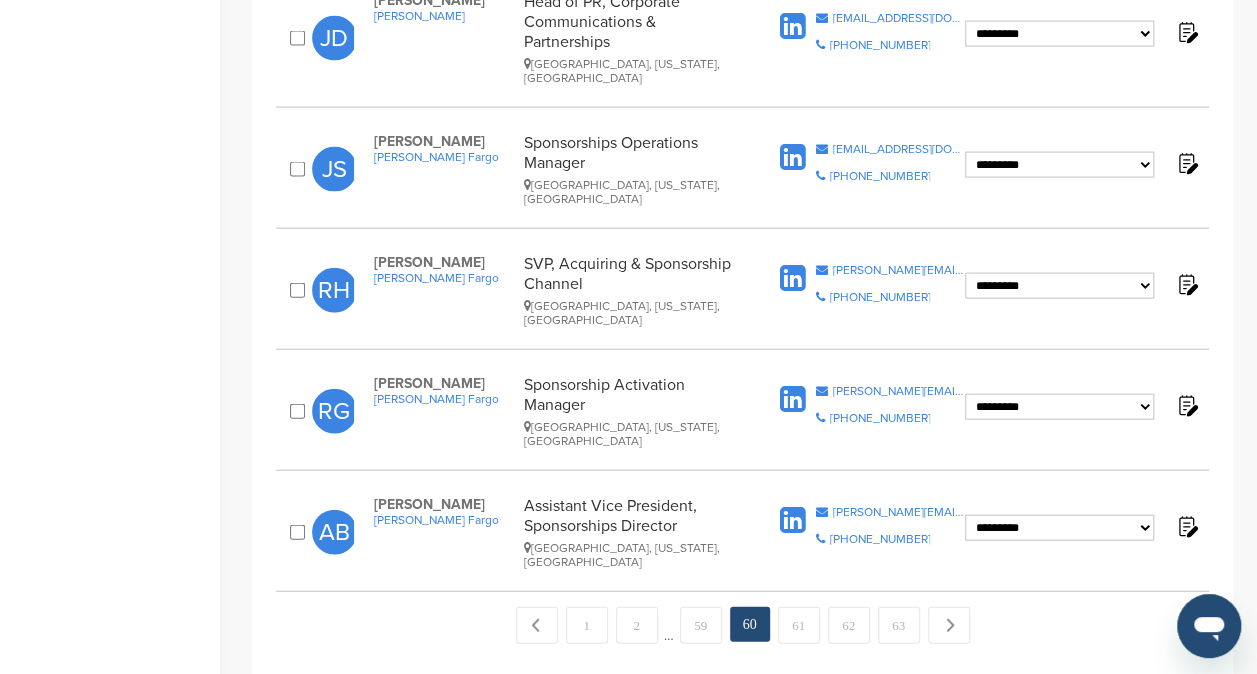 scroll, scrollTop: 2100, scrollLeft: 0, axis: vertical 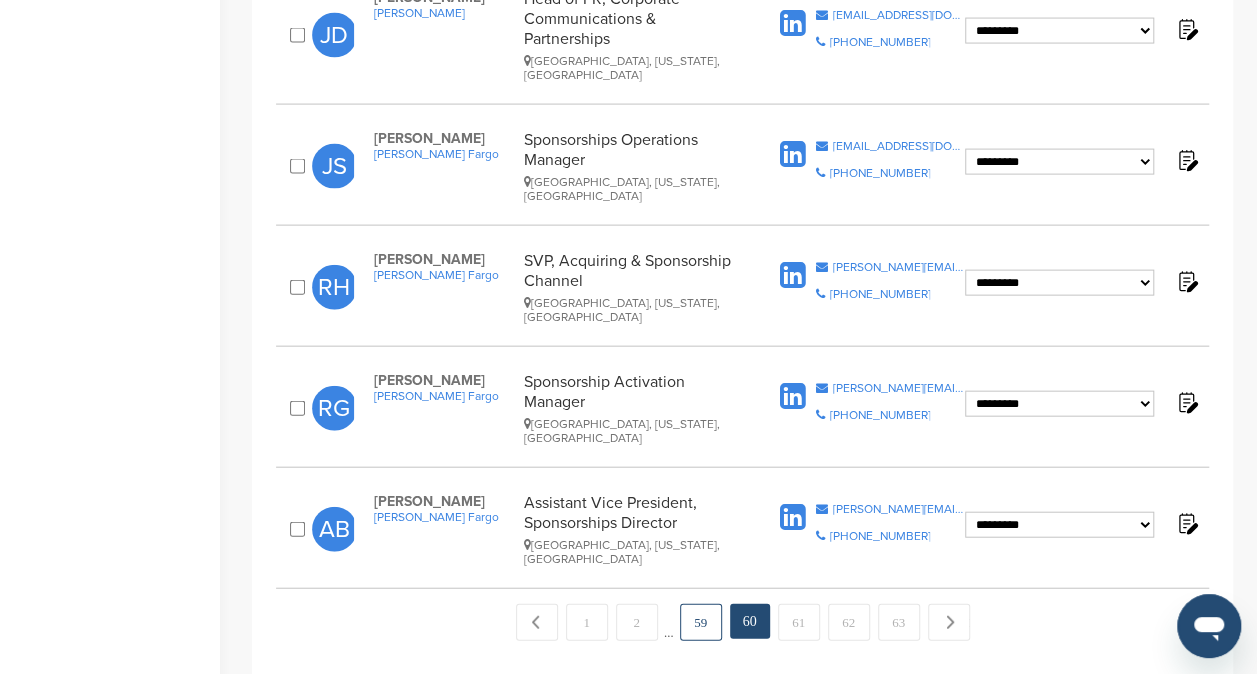 click on "59" at bounding box center [701, 622] 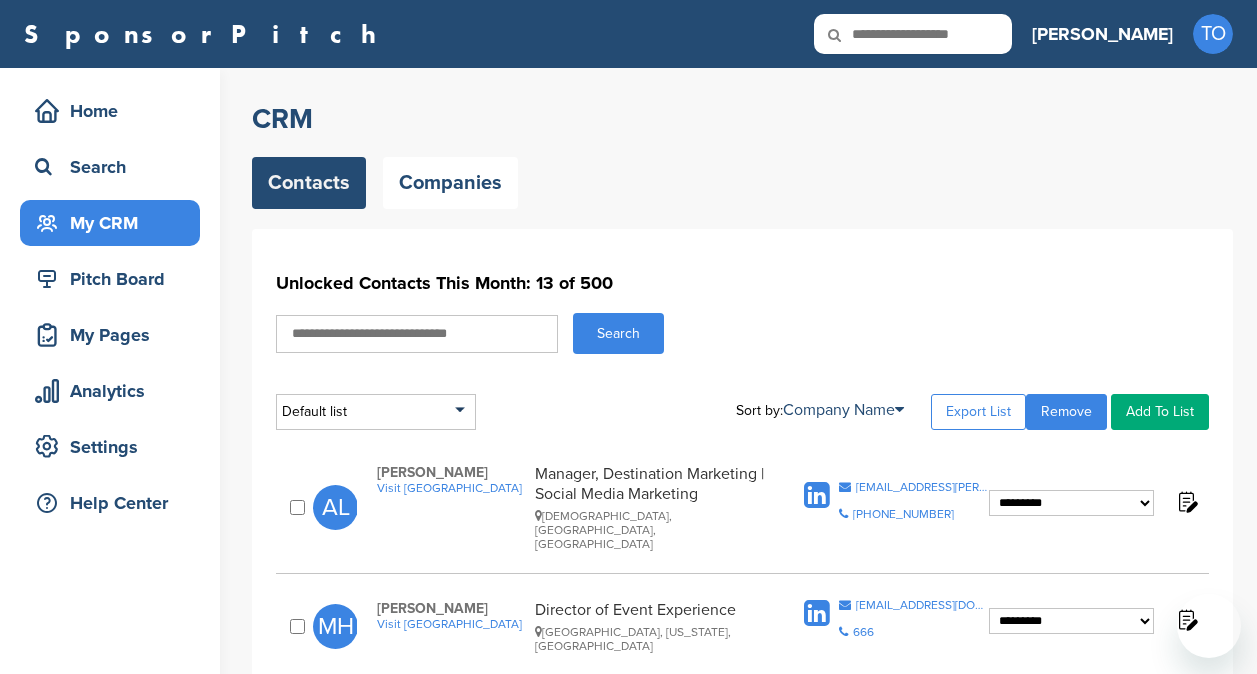 scroll, scrollTop: 0, scrollLeft: 0, axis: both 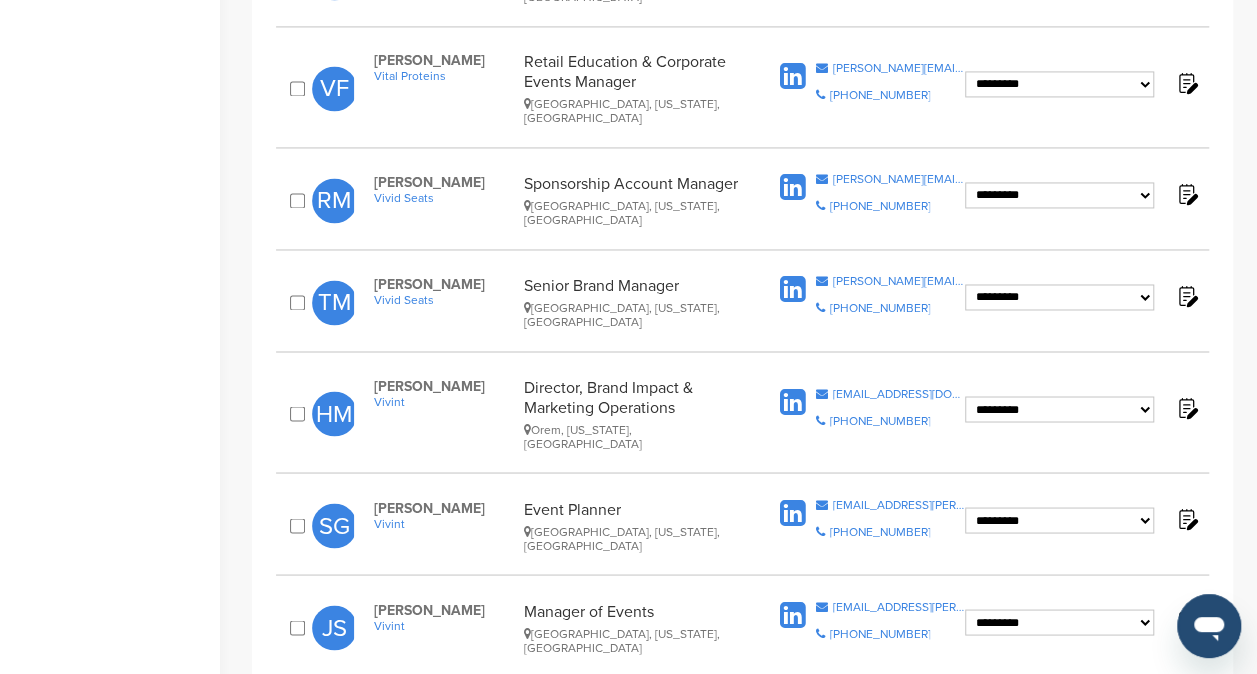 click on "[PERSON_NAME]
Vivid Seats
Senior Brand Manager
[GEOGRAPHIC_DATA], [US_STATE], [GEOGRAPHIC_DATA]" at bounding box center (565, 302) 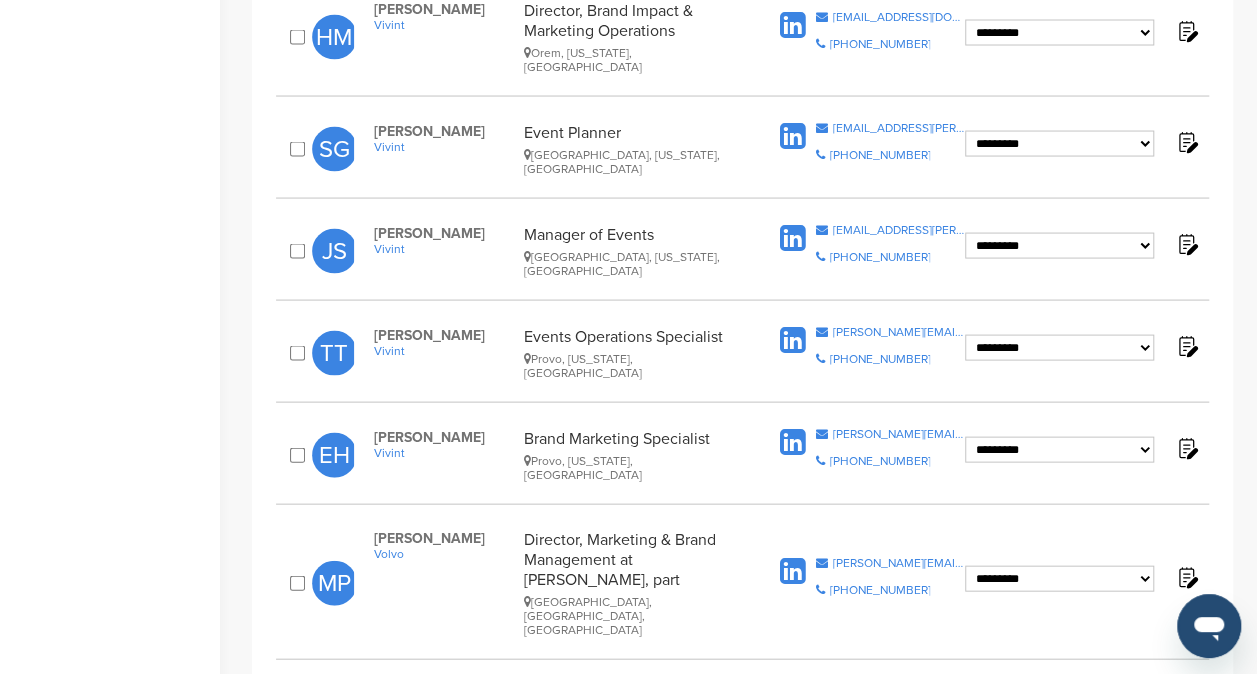 scroll, scrollTop: 1965, scrollLeft: 0, axis: vertical 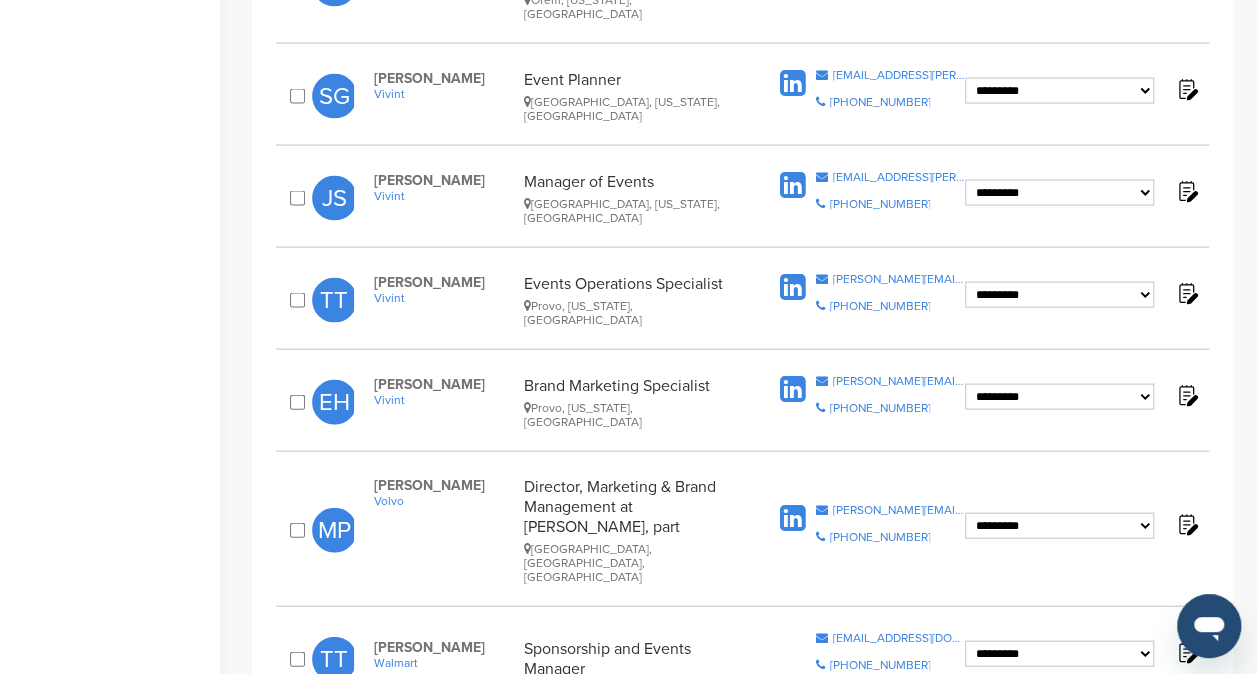 click on "58" at bounding box center (676, 742) 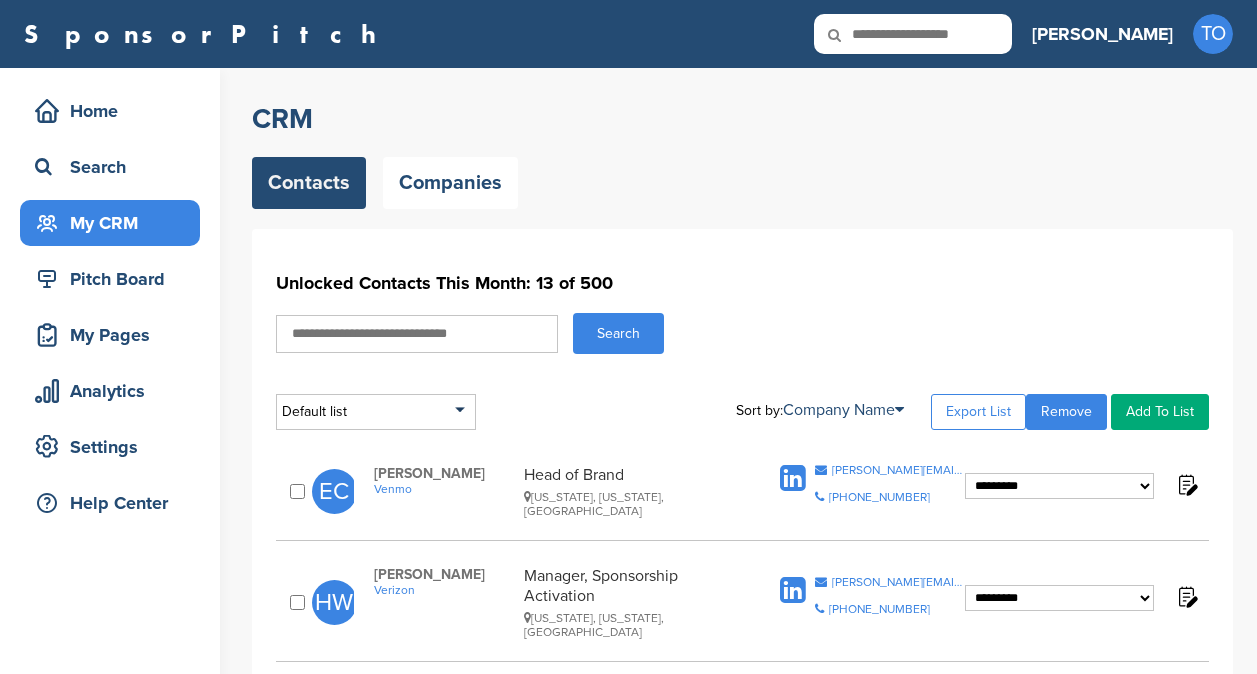 scroll, scrollTop: 0, scrollLeft: 0, axis: both 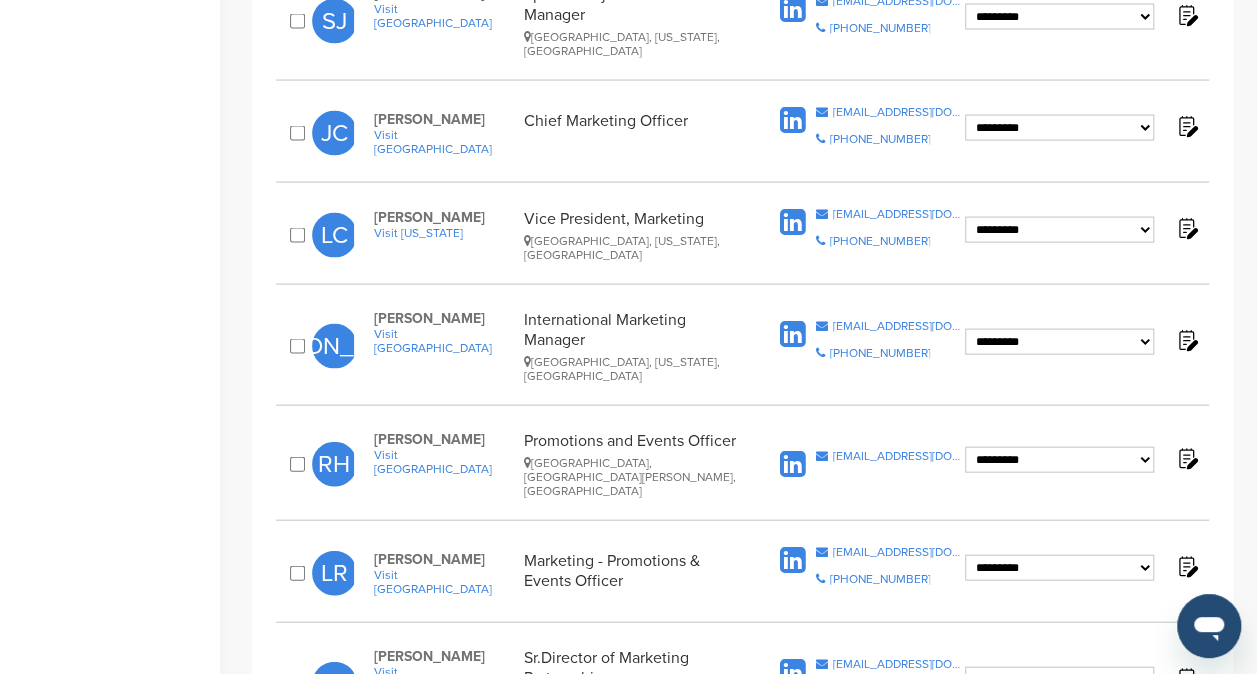 click on "57" at bounding box center (694, 777) 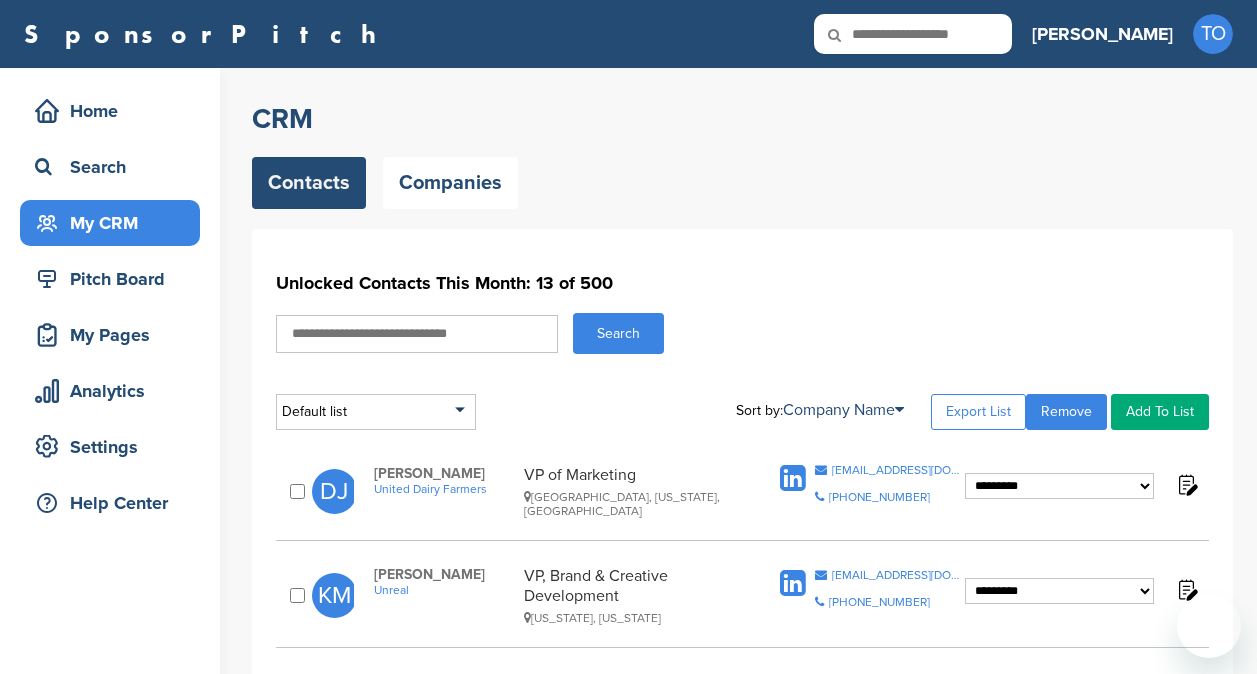 scroll, scrollTop: 0, scrollLeft: 0, axis: both 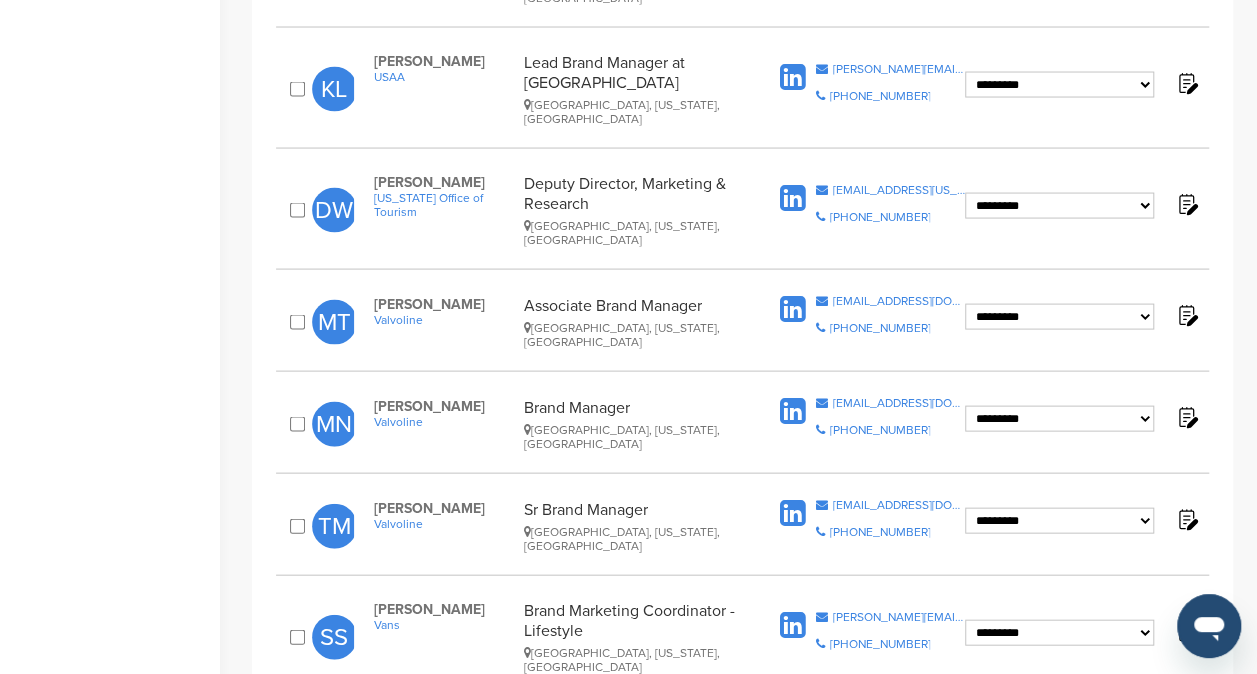 click on "56" at bounding box center [694, 730] 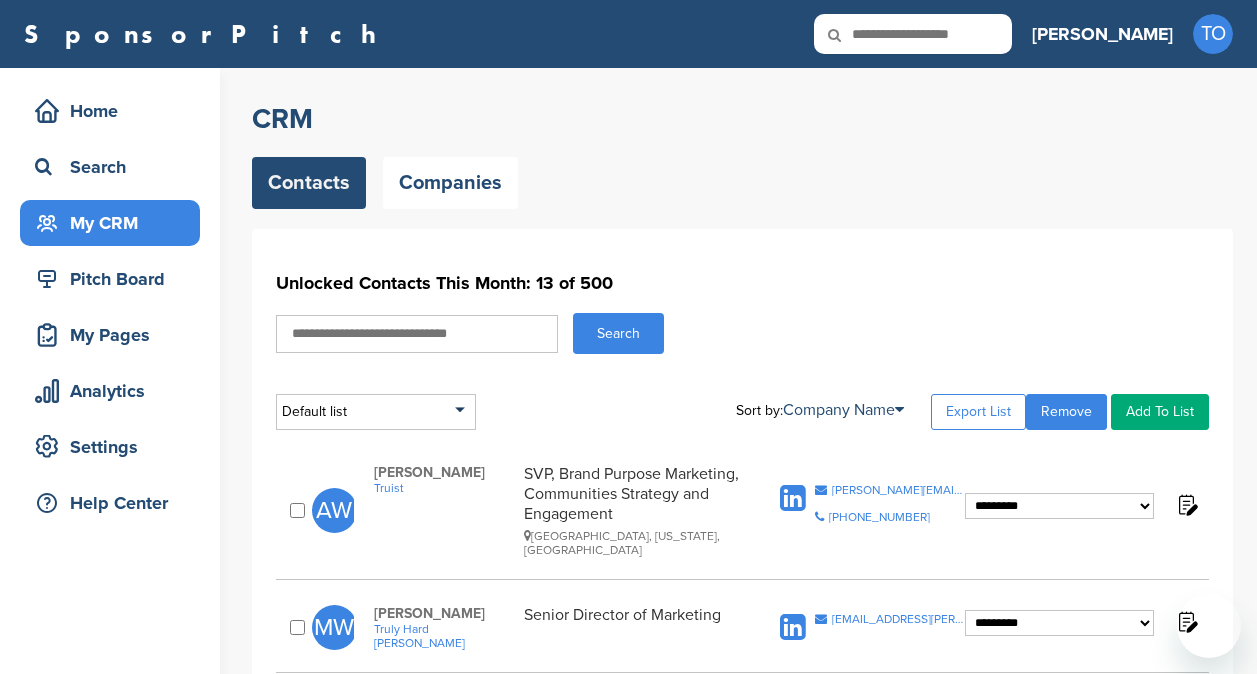 scroll, scrollTop: 0, scrollLeft: 0, axis: both 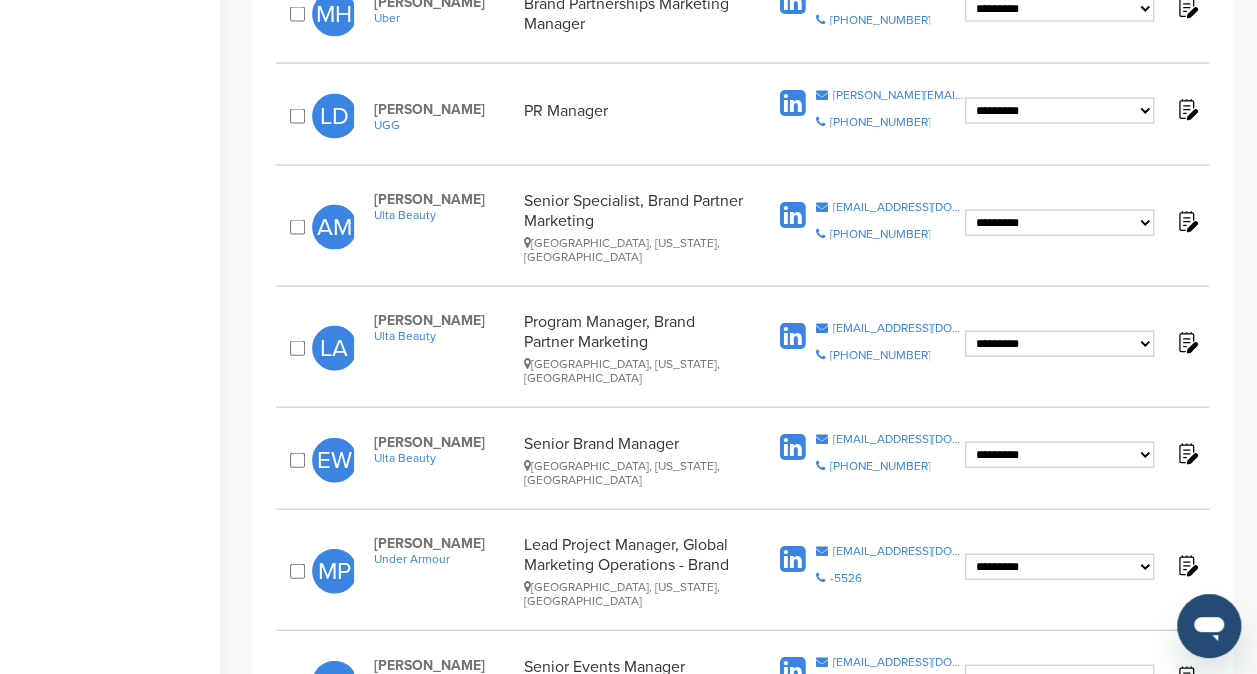 click on "55" at bounding box center [694, 766] 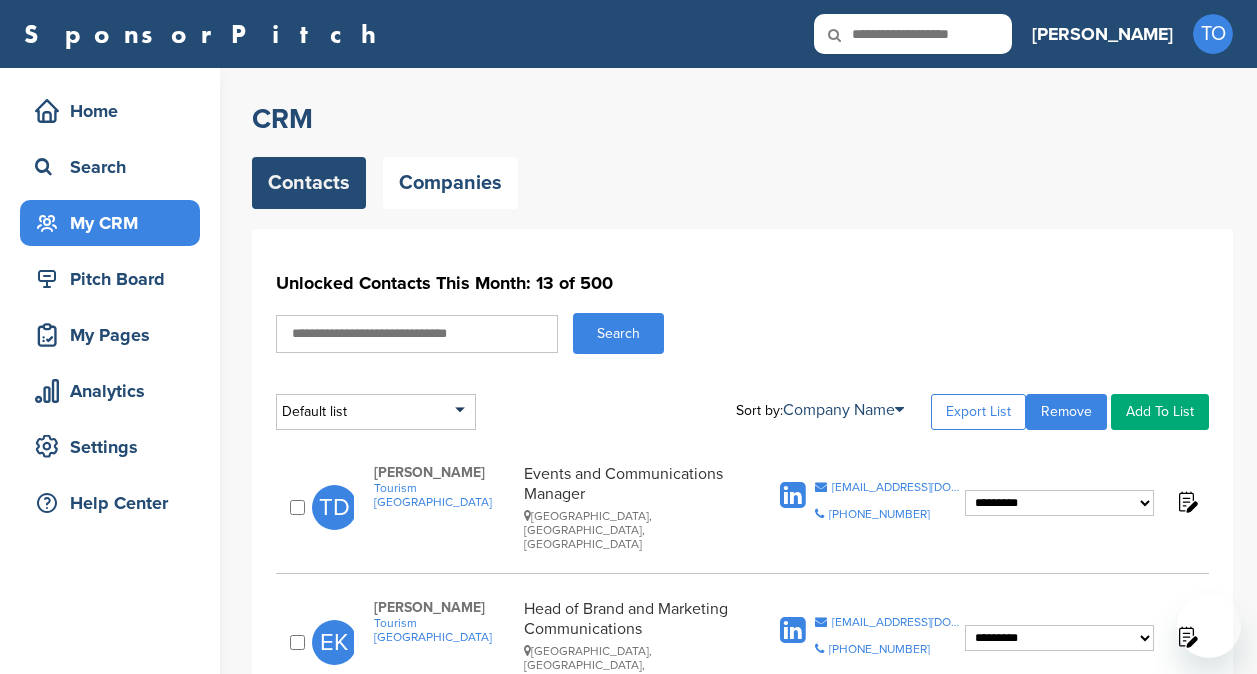 scroll, scrollTop: 0, scrollLeft: 0, axis: both 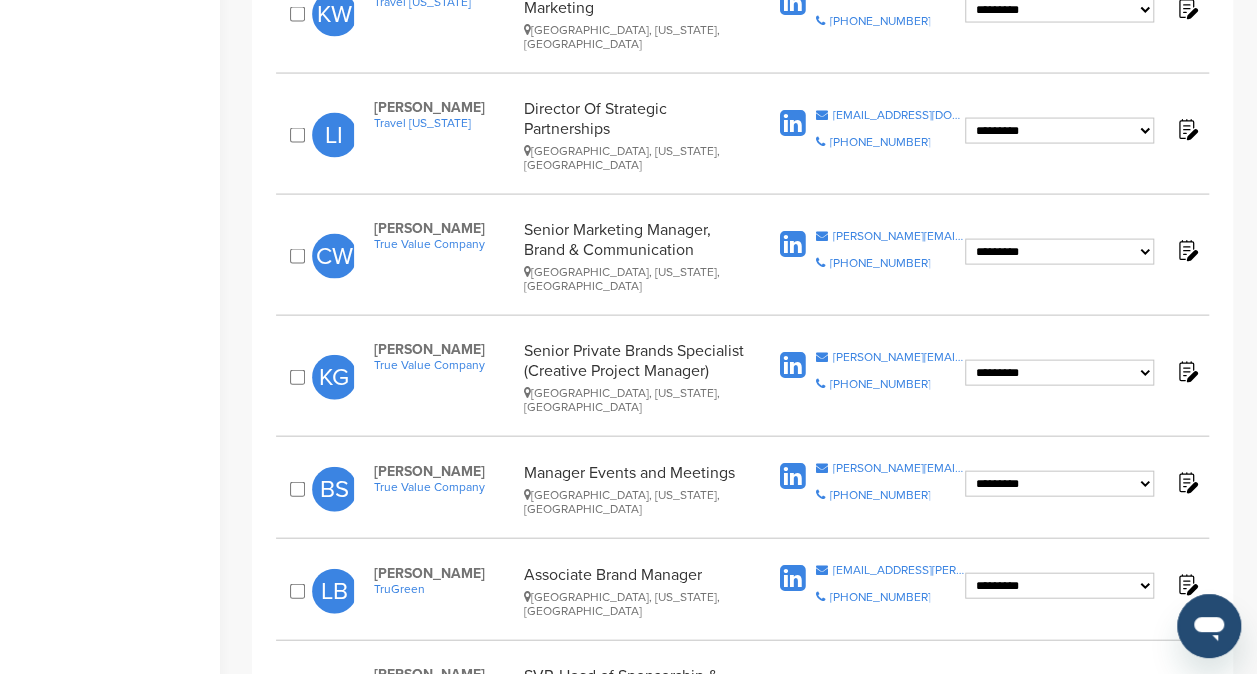 click on "54" at bounding box center [694, 795] 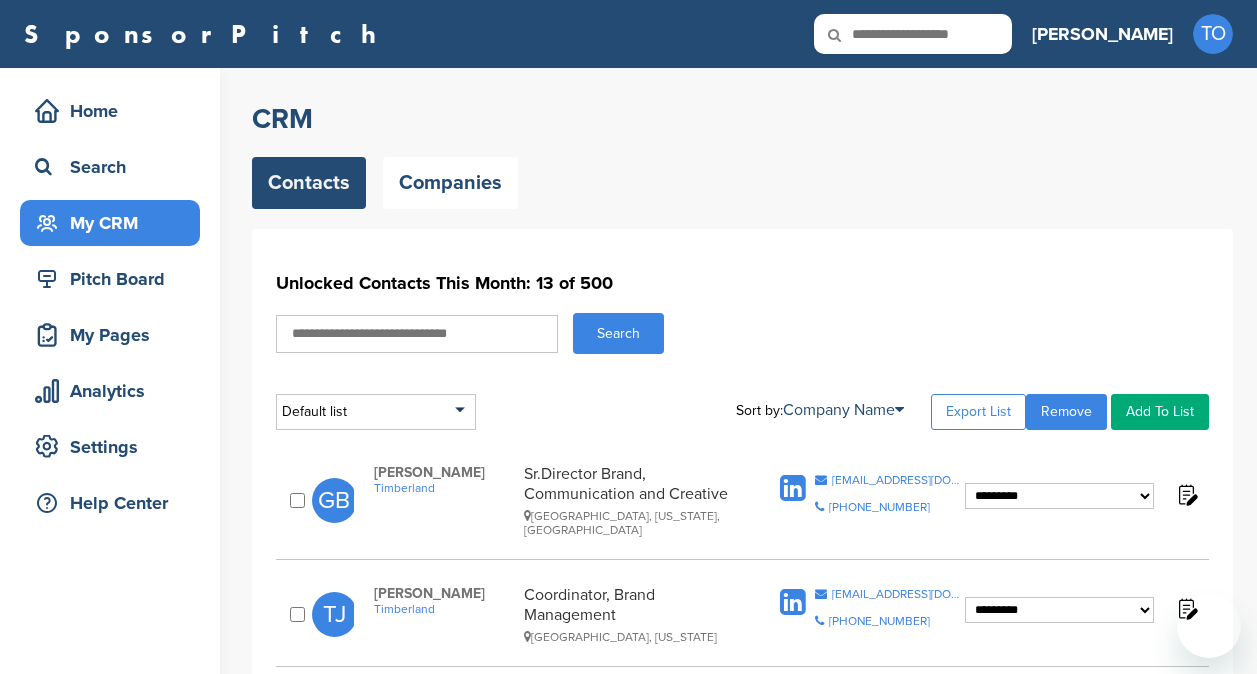 scroll, scrollTop: 0, scrollLeft: 0, axis: both 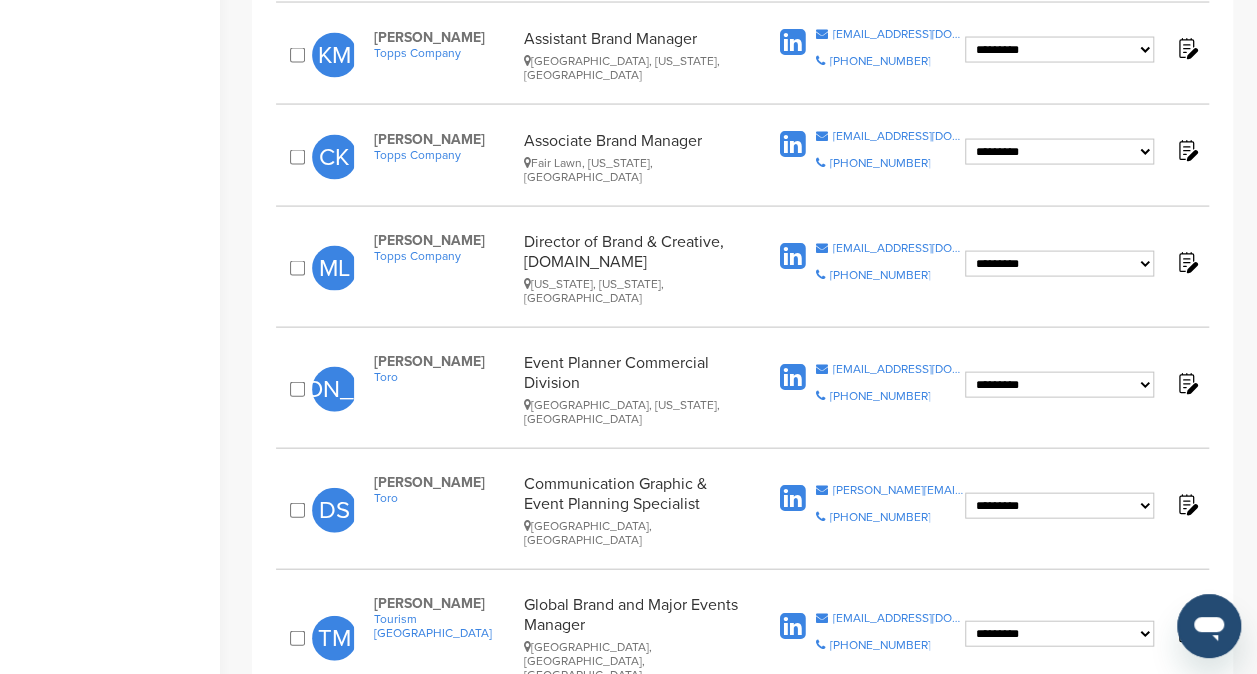 click on "53" at bounding box center [694, 738] 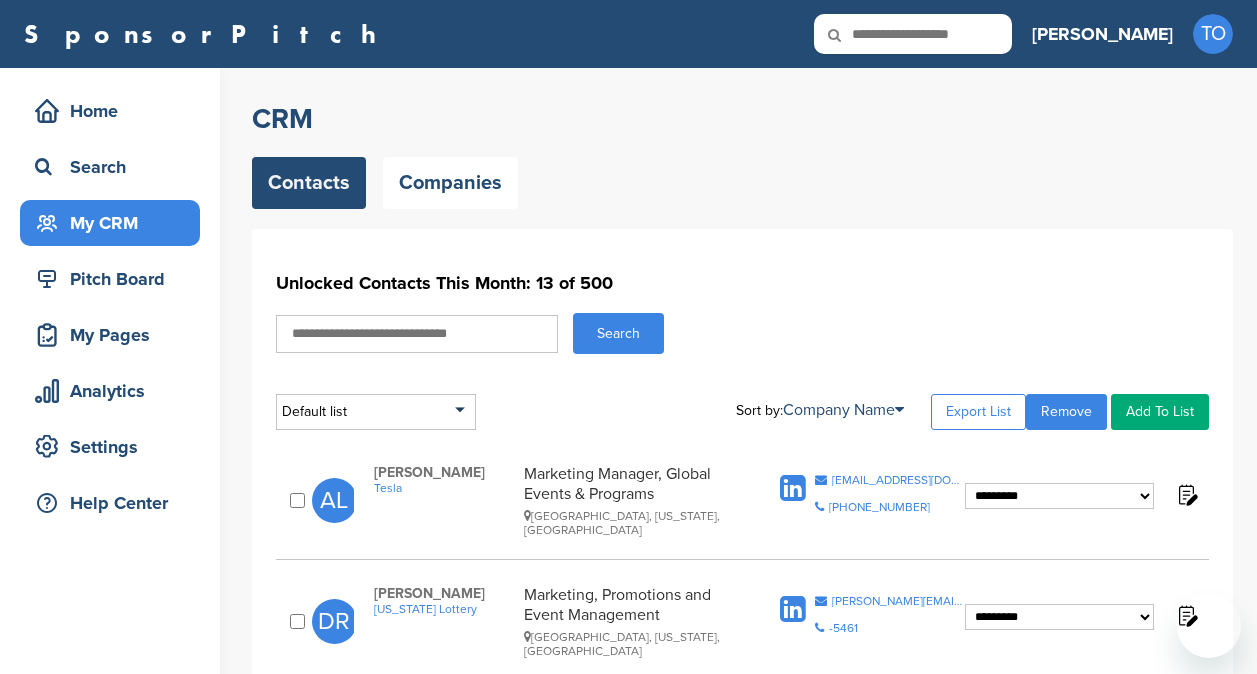 scroll, scrollTop: 0, scrollLeft: 0, axis: both 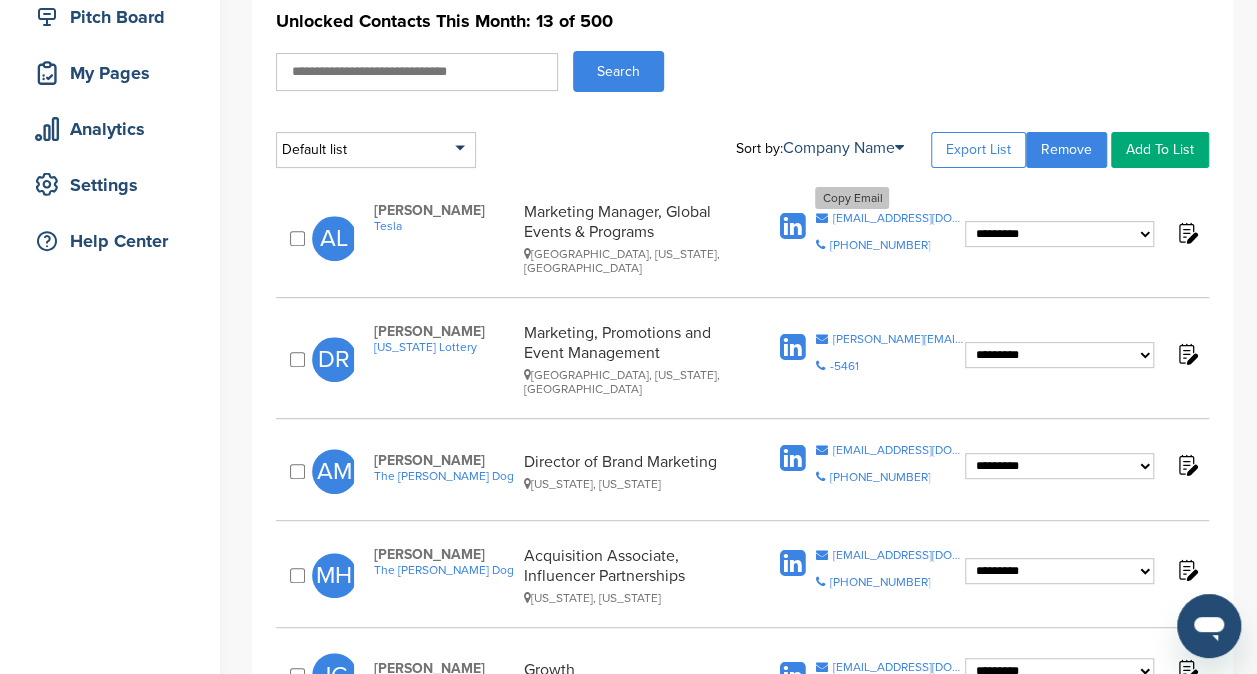 click on "[EMAIL_ADDRESS][DOMAIN_NAME]" at bounding box center (898, 218) 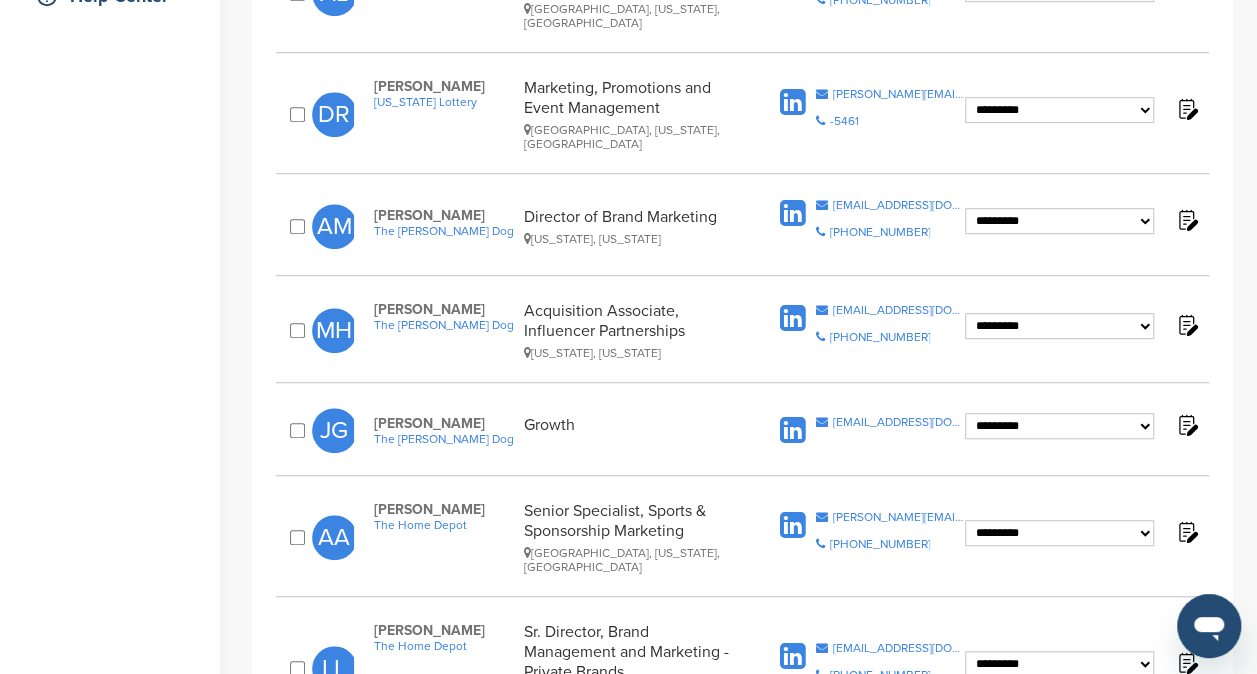 scroll, scrollTop: 514, scrollLeft: 0, axis: vertical 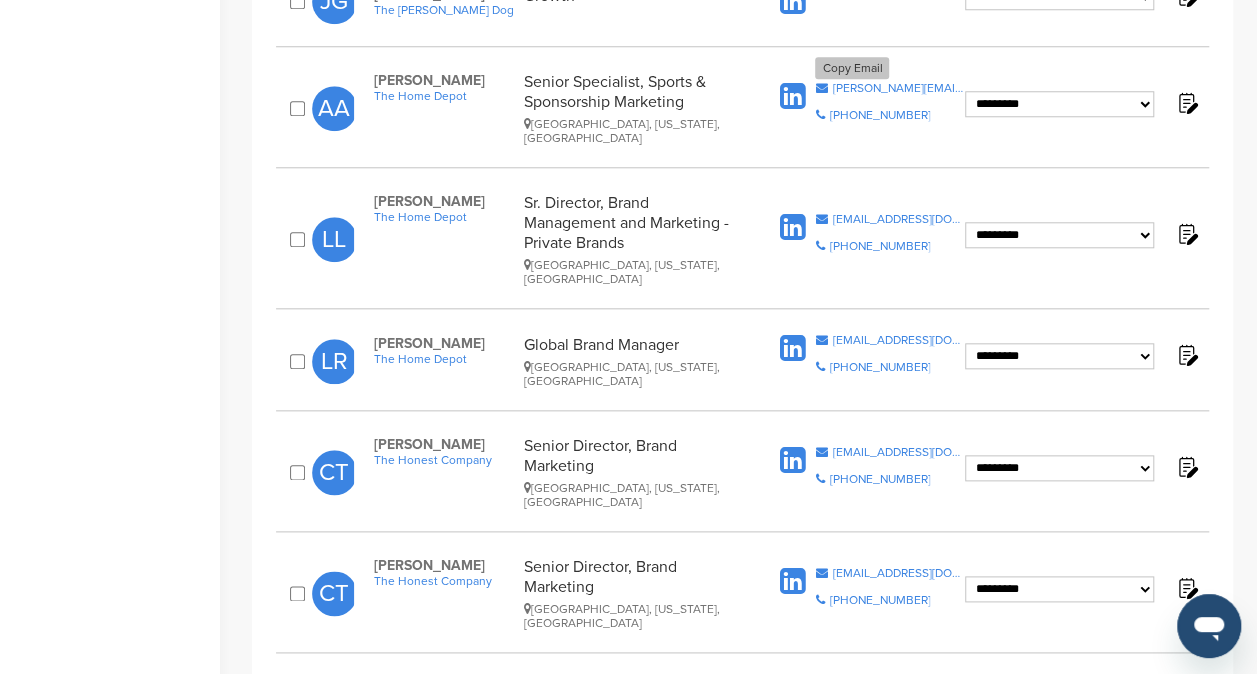 click on "aaliyah_alston@homedepot.com" at bounding box center (898, 88) 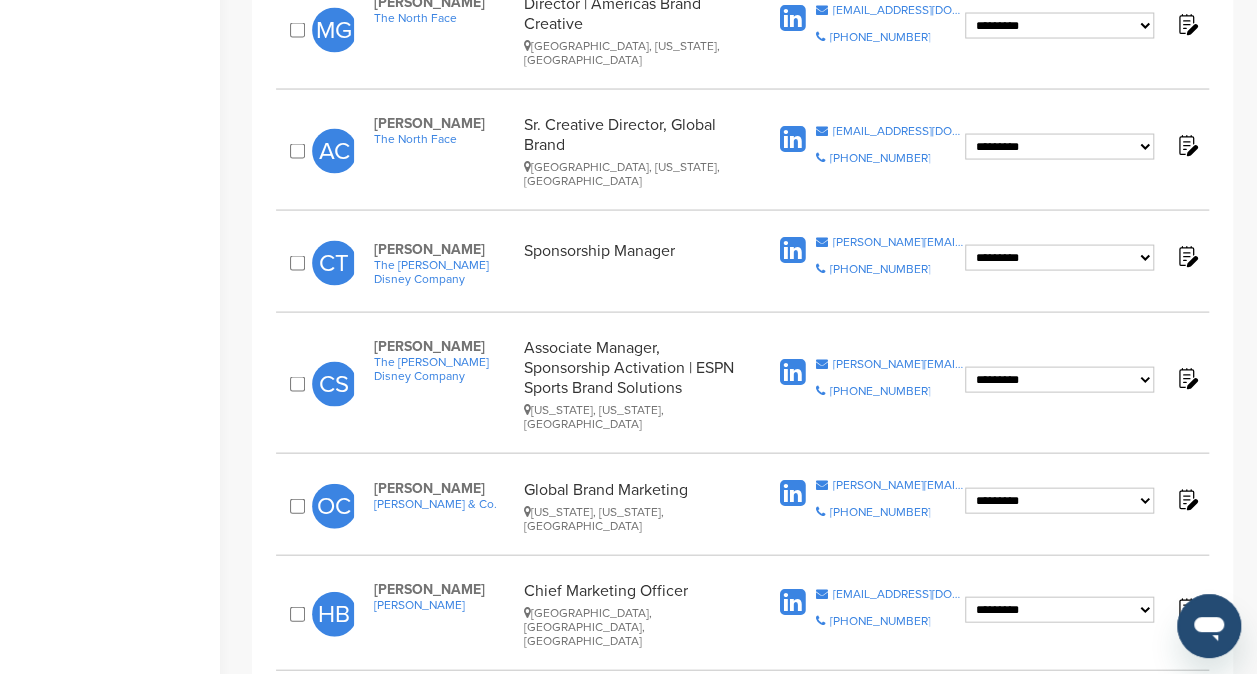 scroll, scrollTop: 1958, scrollLeft: 0, axis: vertical 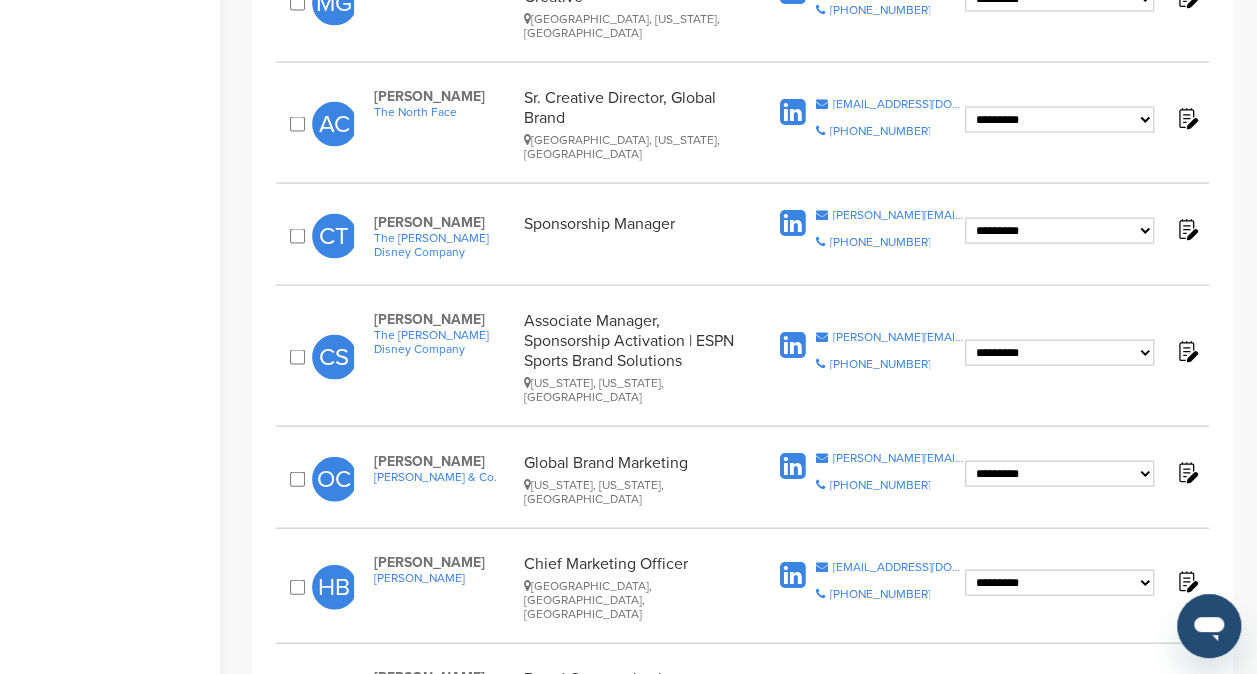 click on "52" at bounding box center [694, 798] 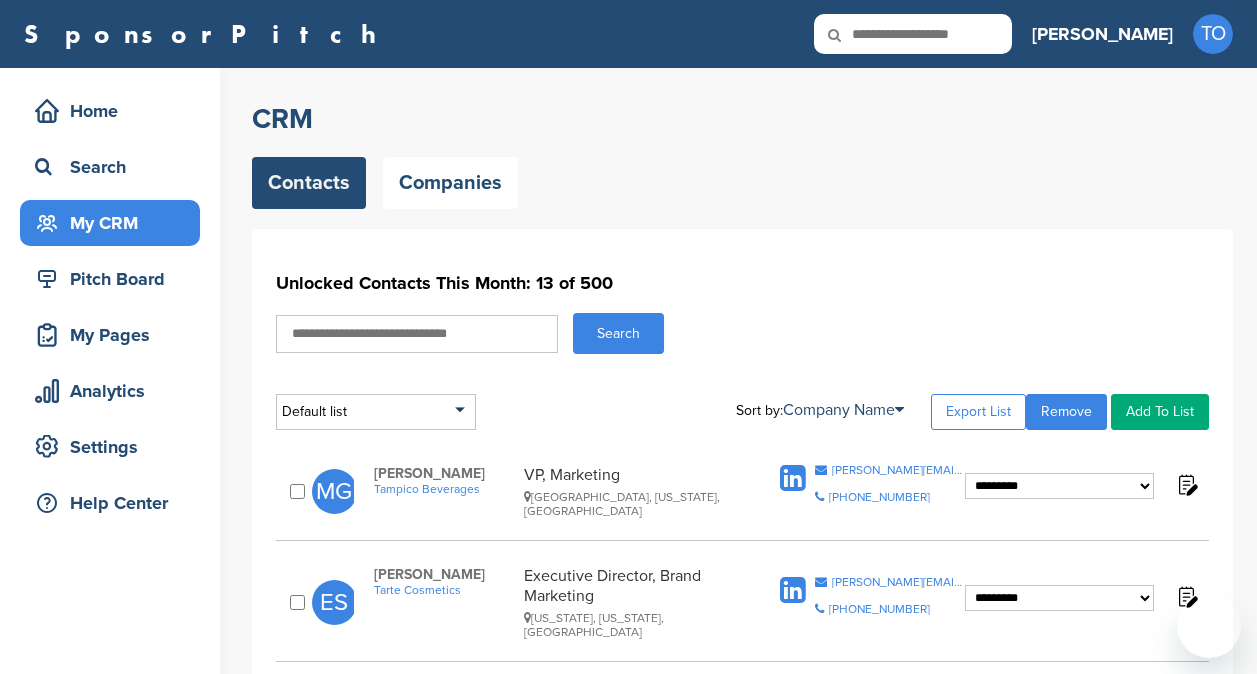 scroll, scrollTop: 0, scrollLeft: 0, axis: both 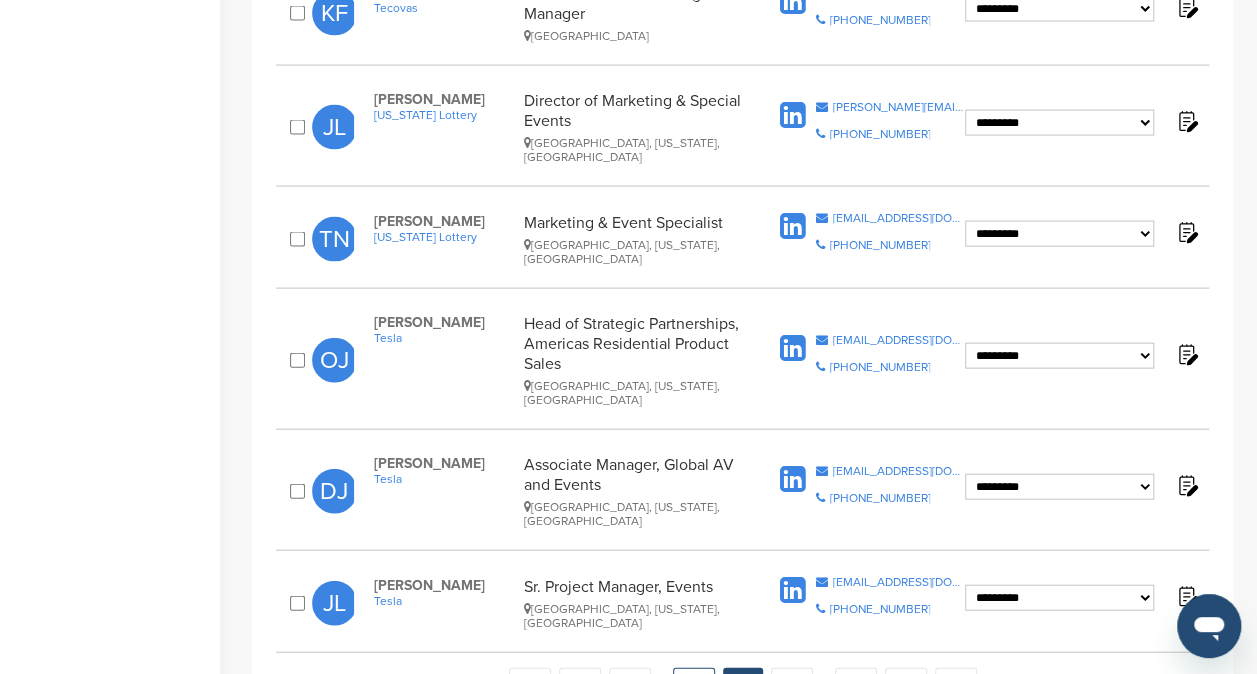 click on "51" at bounding box center (694, 686) 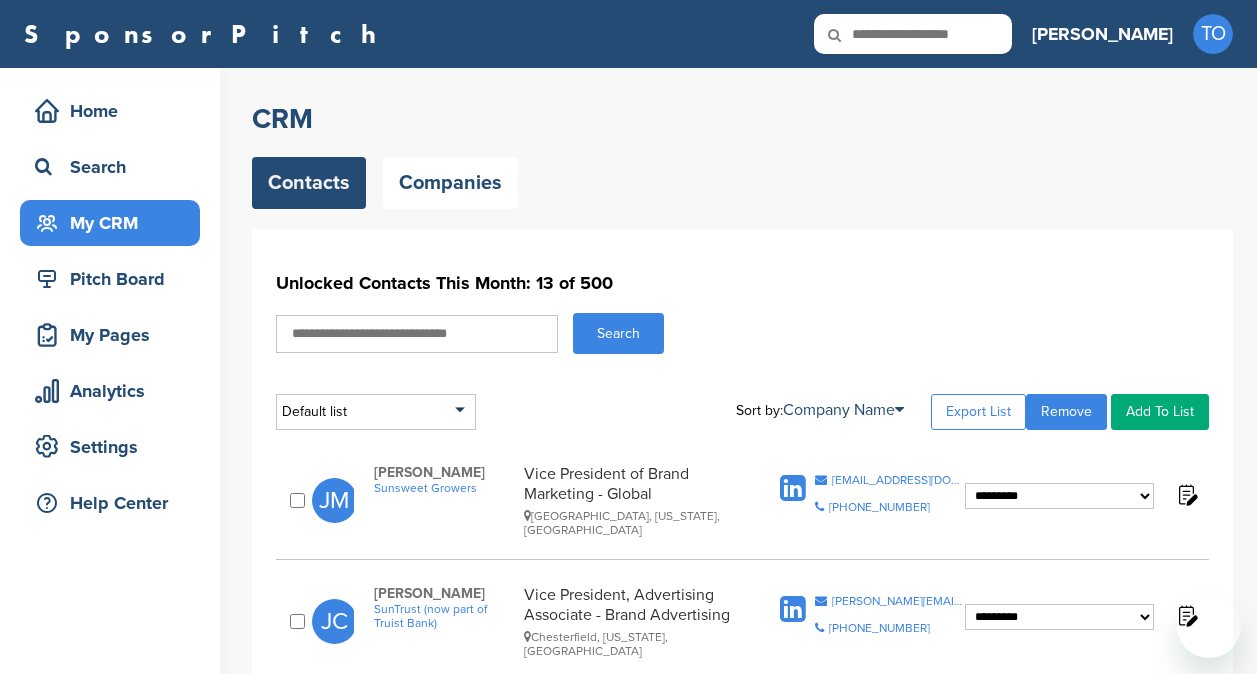 scroll, scrollTop: 0, scrollLeft: 0, axis: both 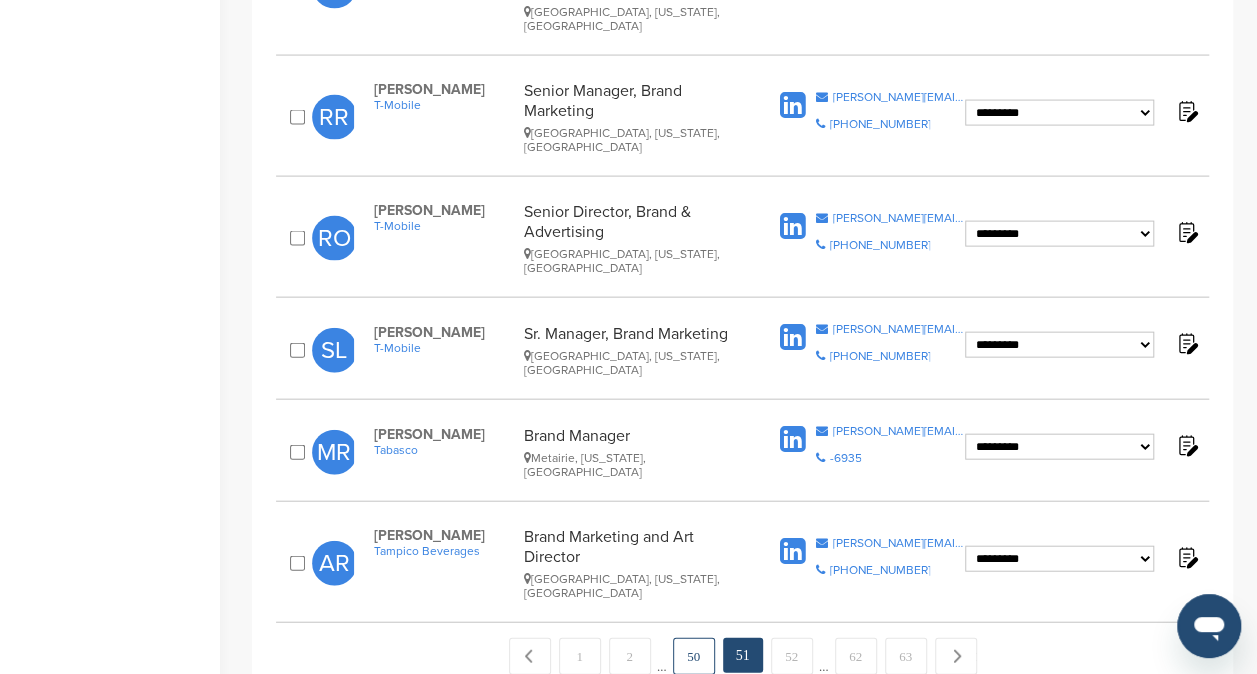 click on "50" at bounding box center [694, 656] 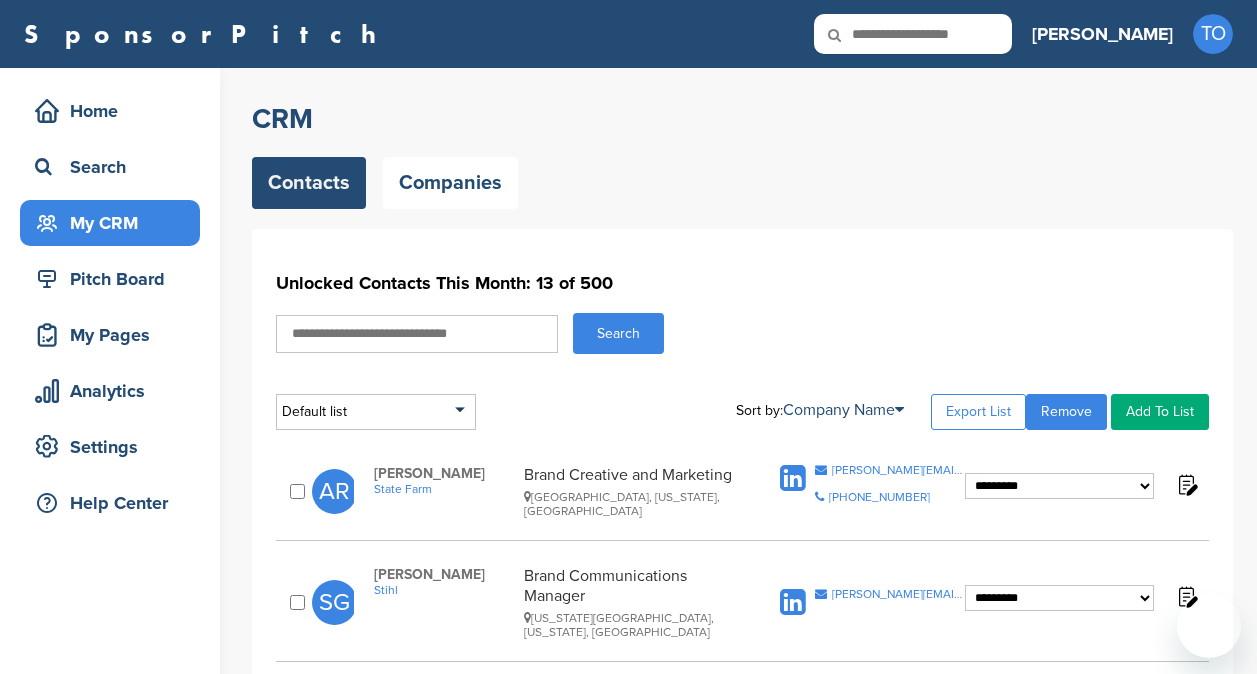 scroll, scrollTop: 0, scrollLeft: 0, axis: both 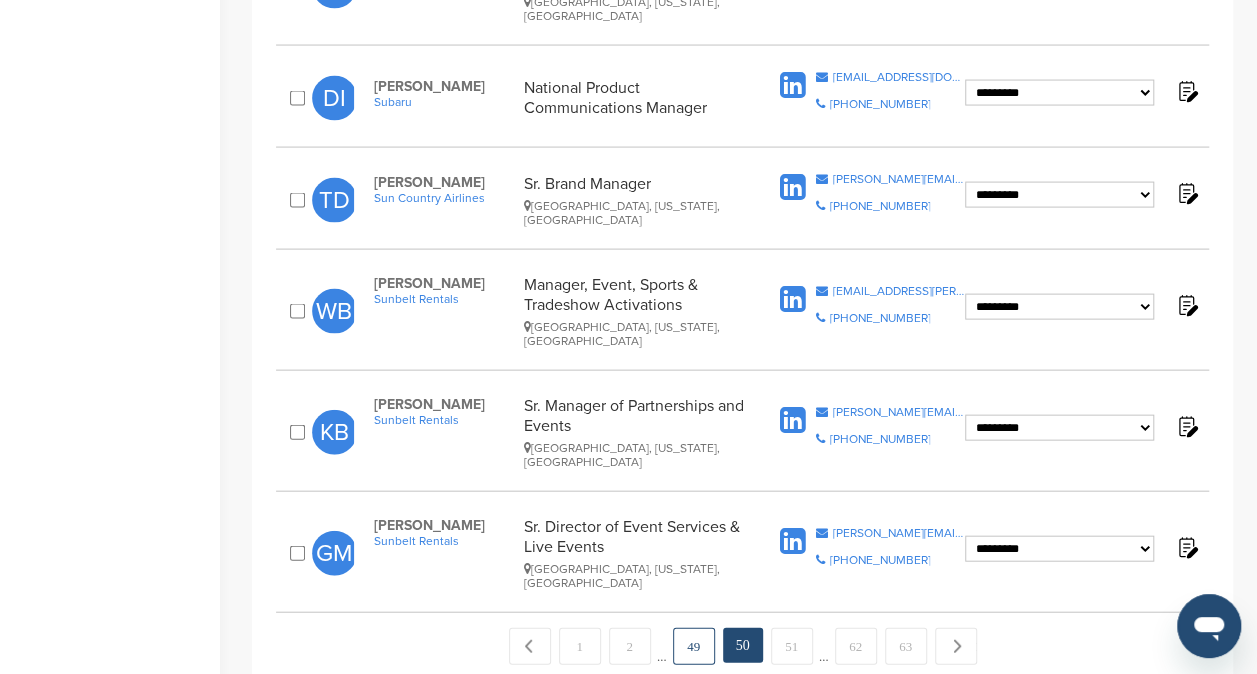 click on "49" at bounding box center [694, 646] 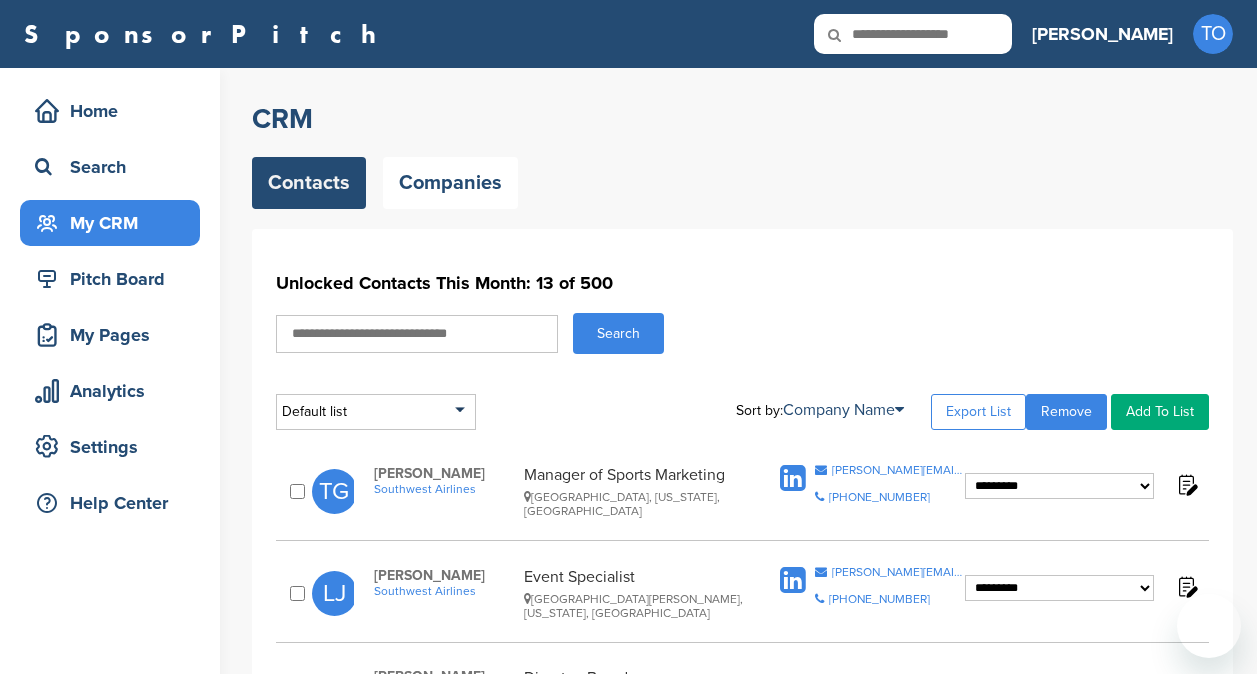 scroll, scrollTop: 0, scrollLeft: 0, axis: both 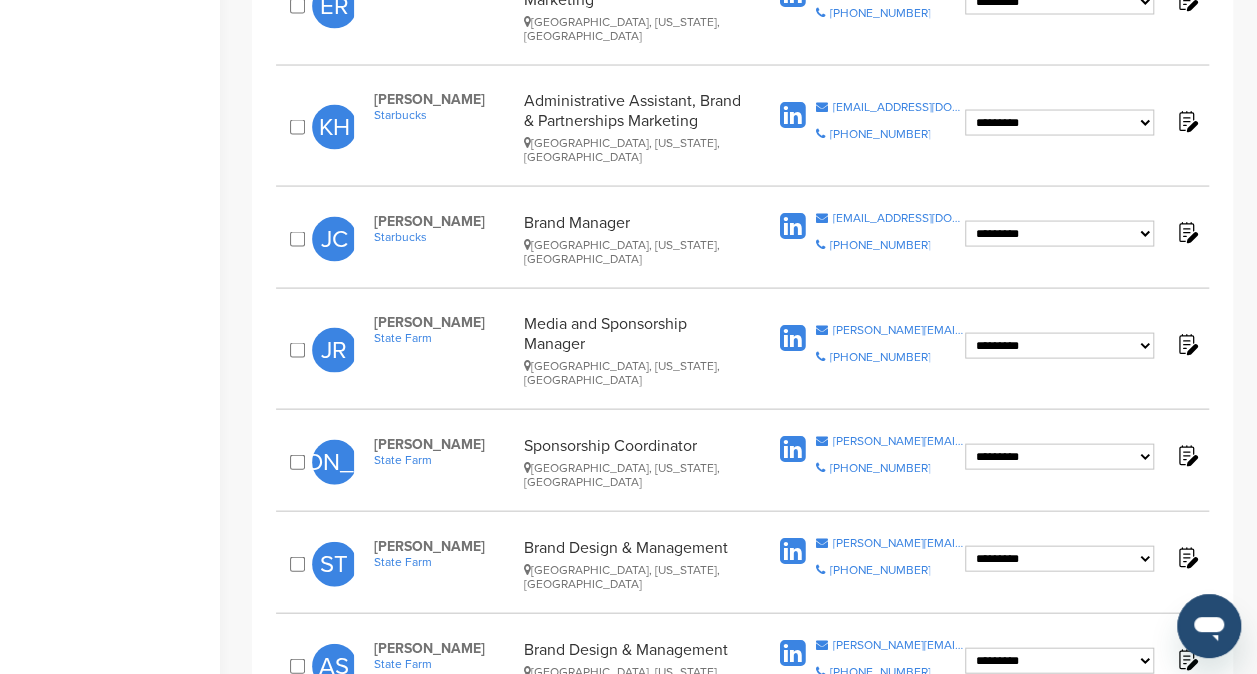 click on "48" at bounding box center (694, 749) 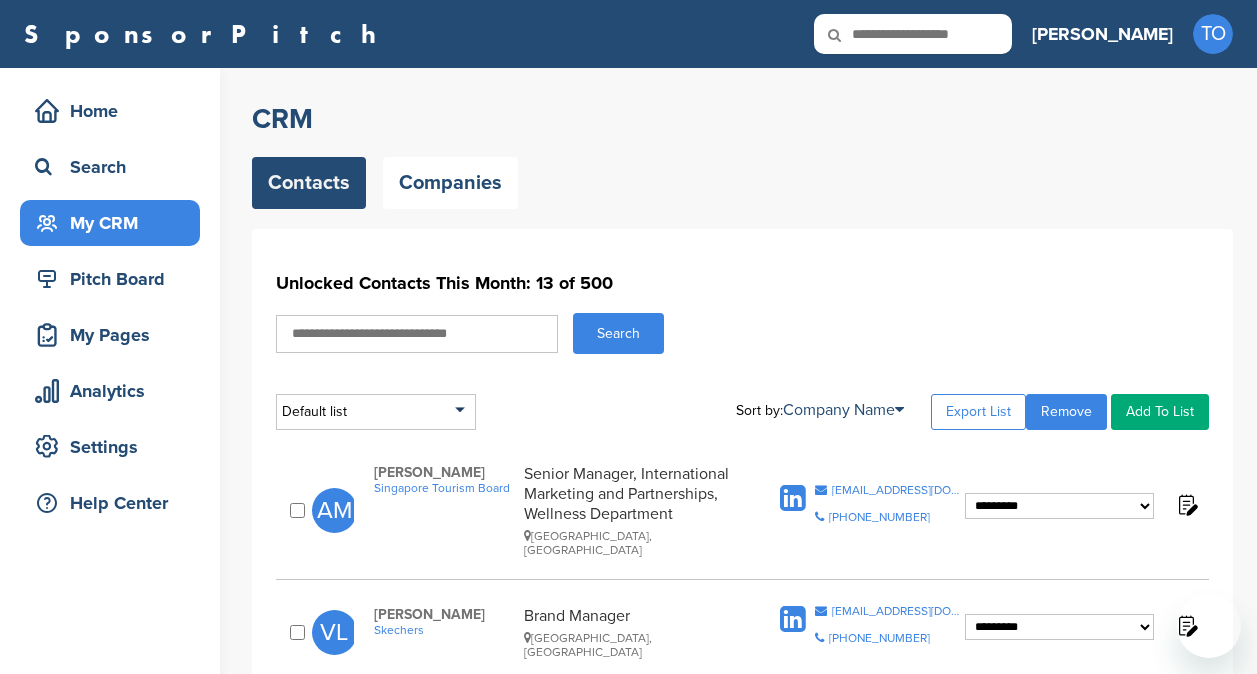 scroll, scrollTop: 0, scrollLeft: 0, axis: both 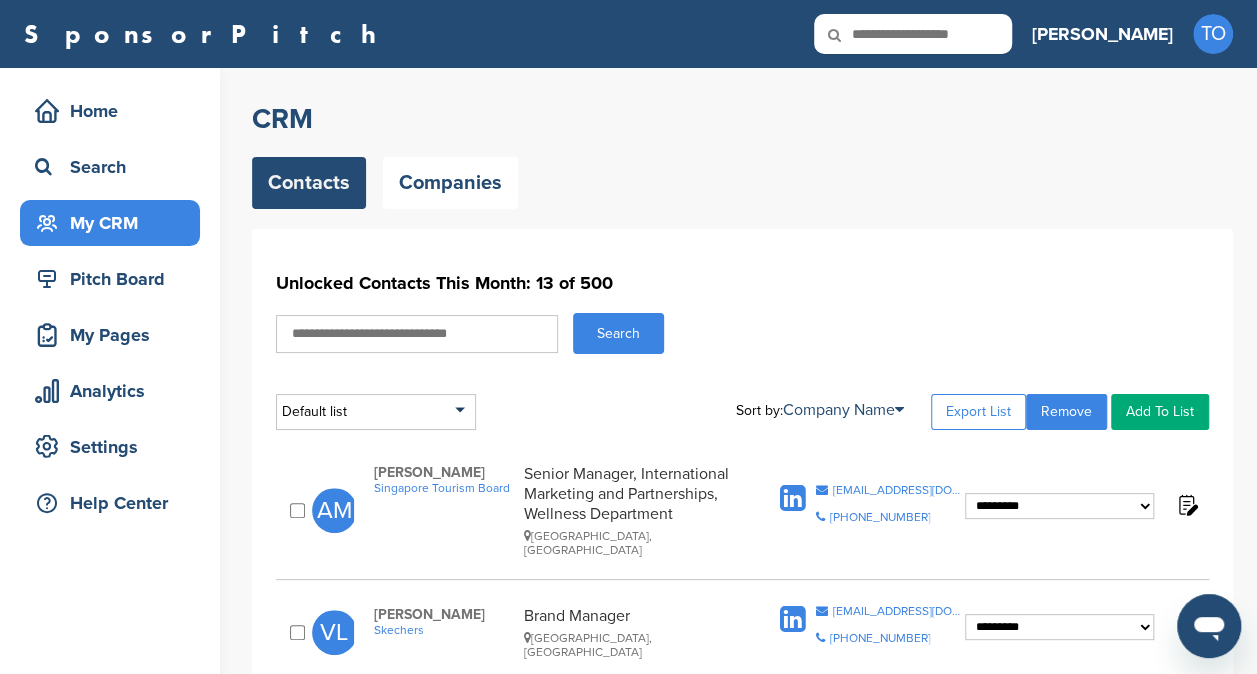 click on "Search" at bounding box center (742, 333) 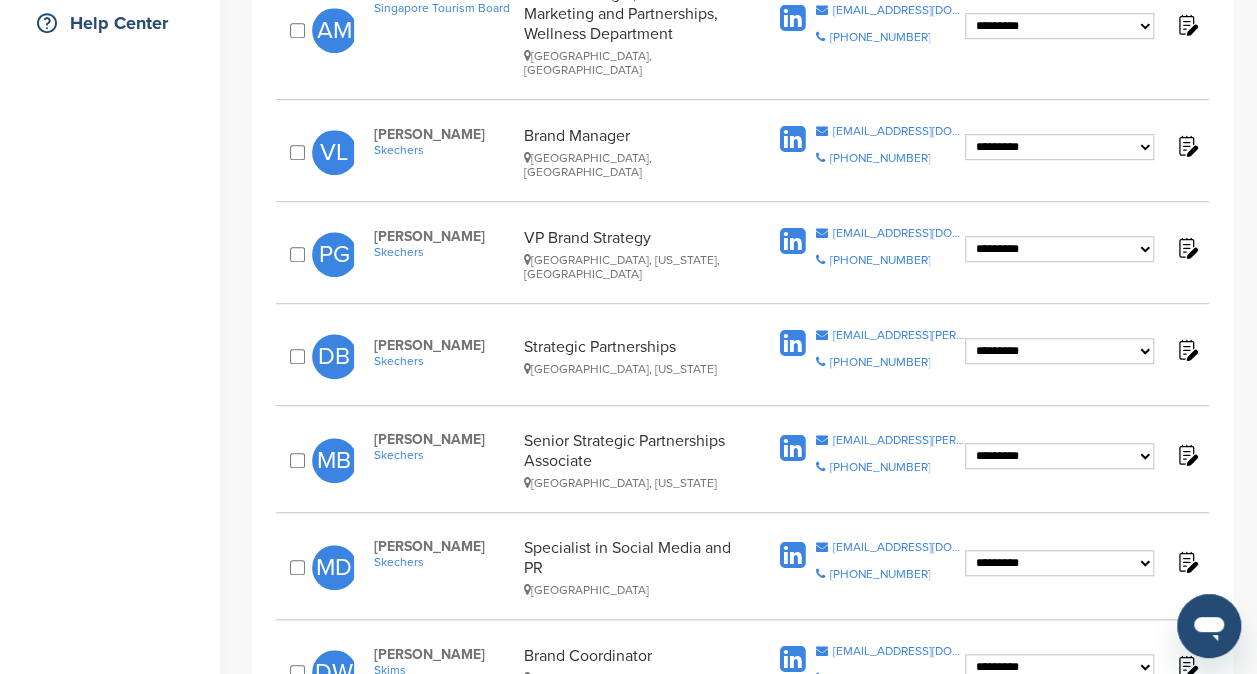 scroll, scrollTop: 520, scrollLeft: 0, axis: vertical 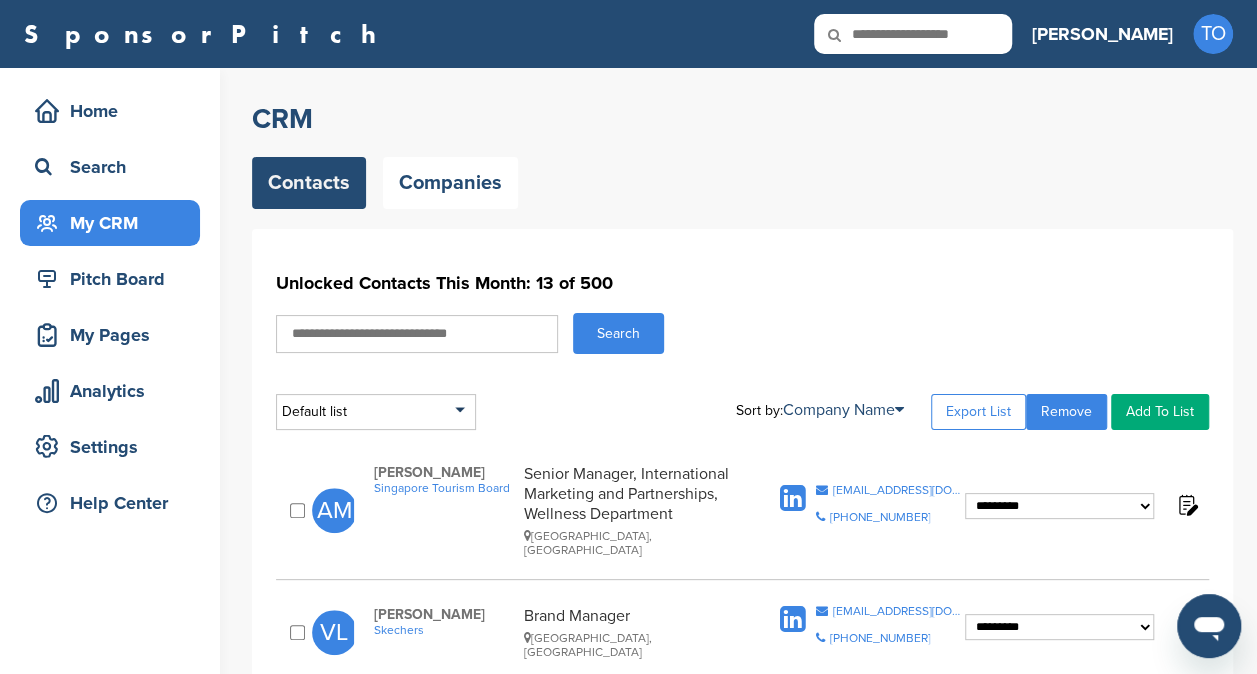click on "SponsorPitch" at bounding box center [206, 34] 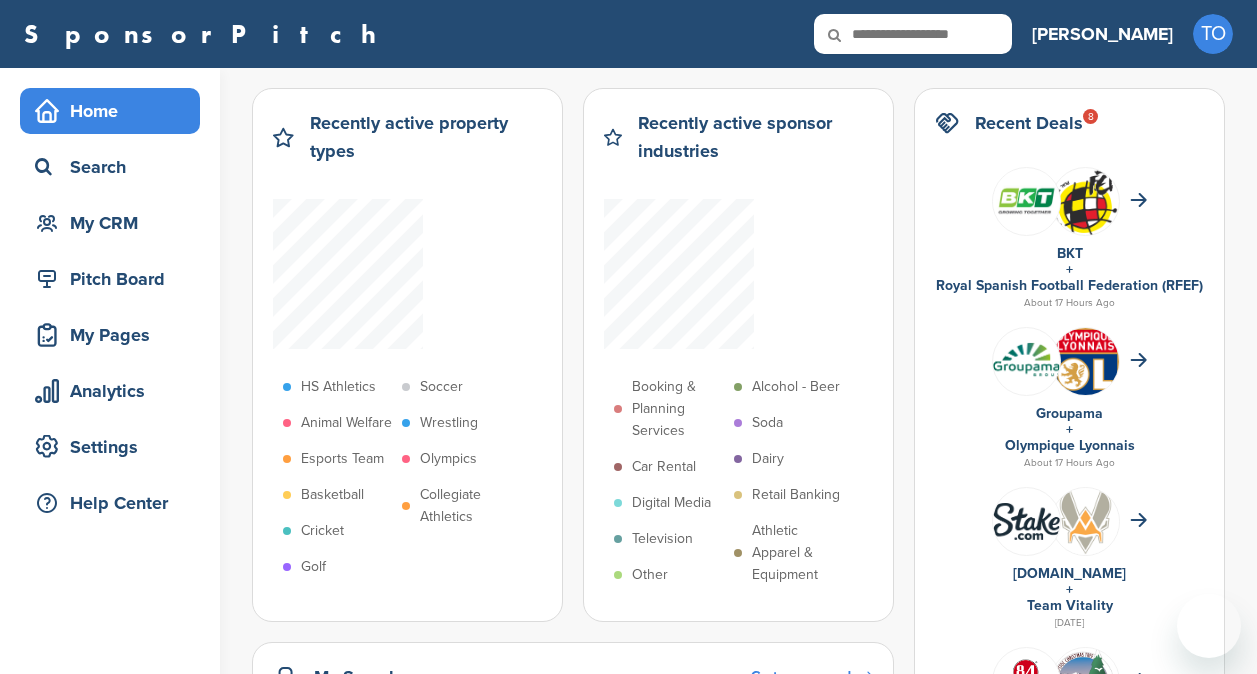 scroll, scrollTop: 0, scrollLeft: 0, axis: both 